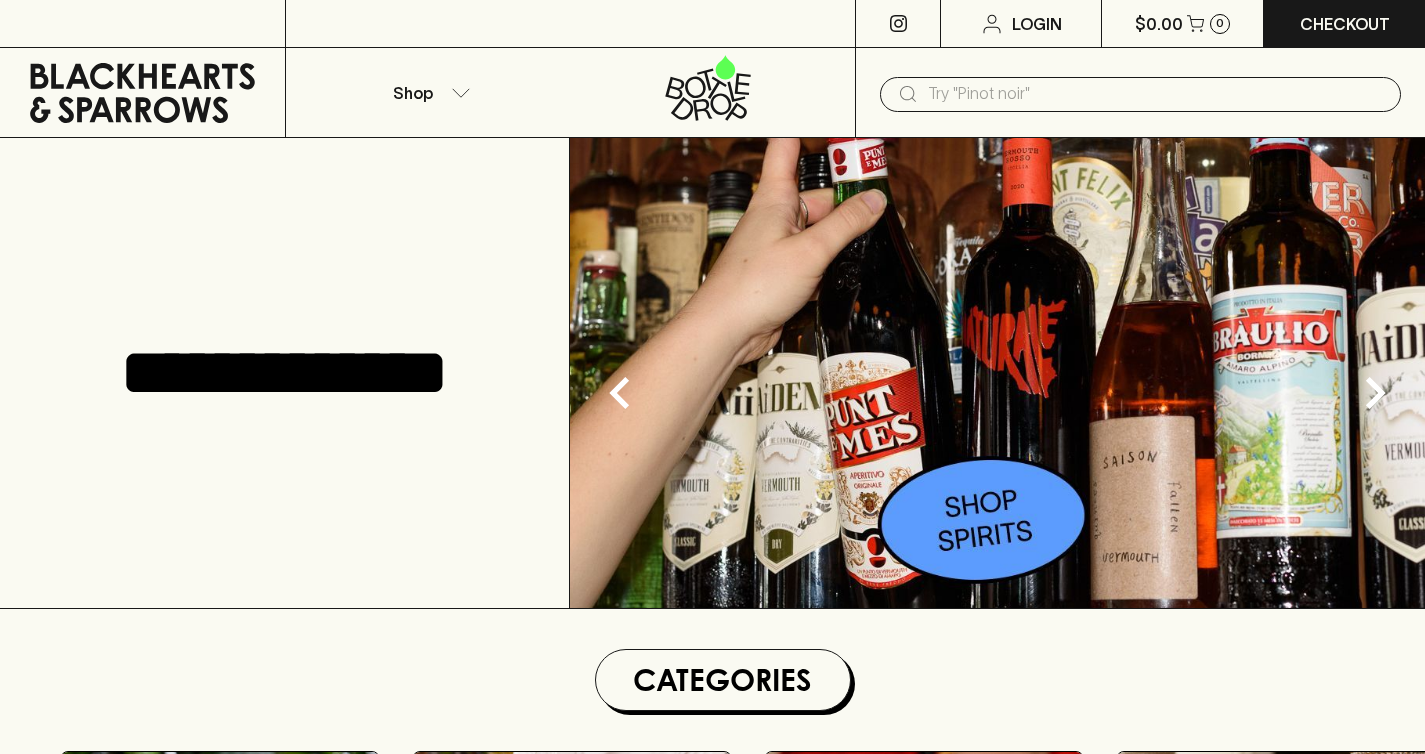 click at bounding box center [1156, 94] 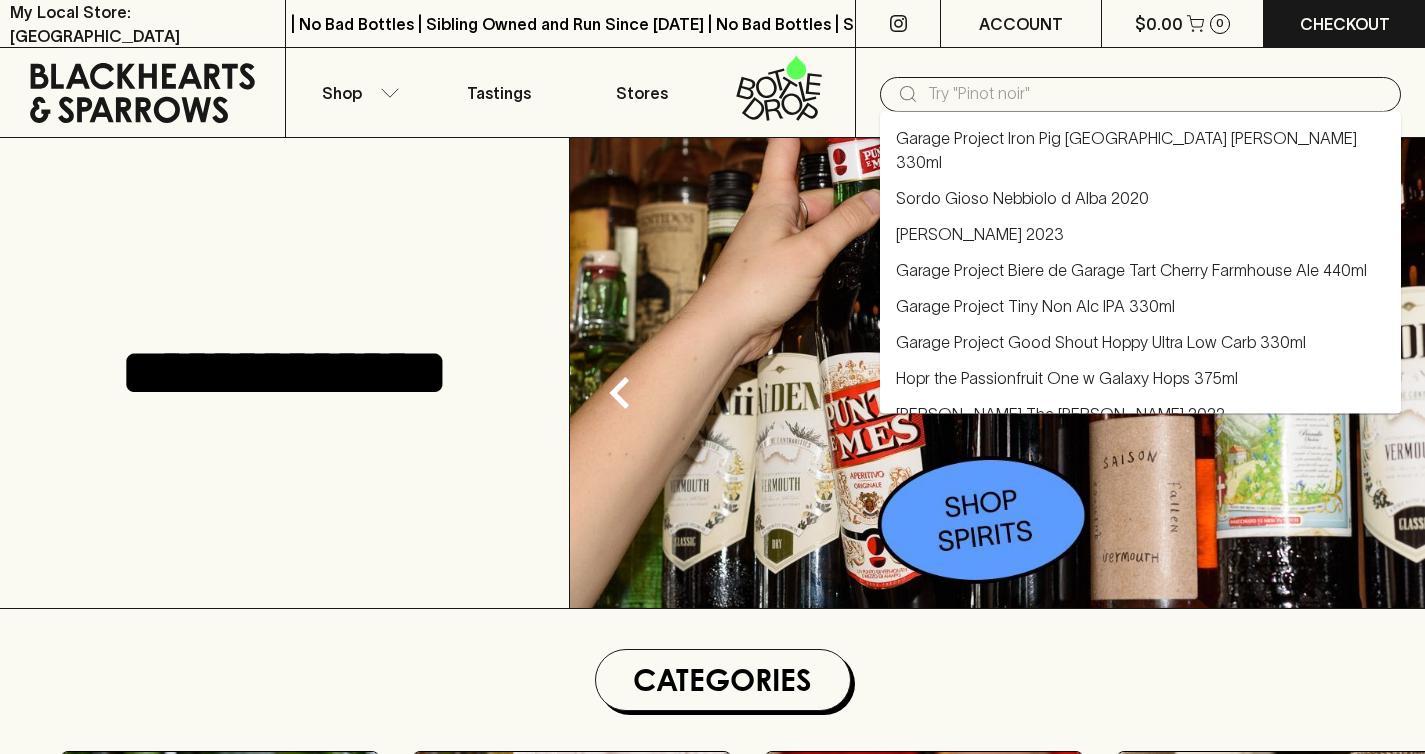 scroll, scrollTop: 0, scrollLeft: 0, axis: both 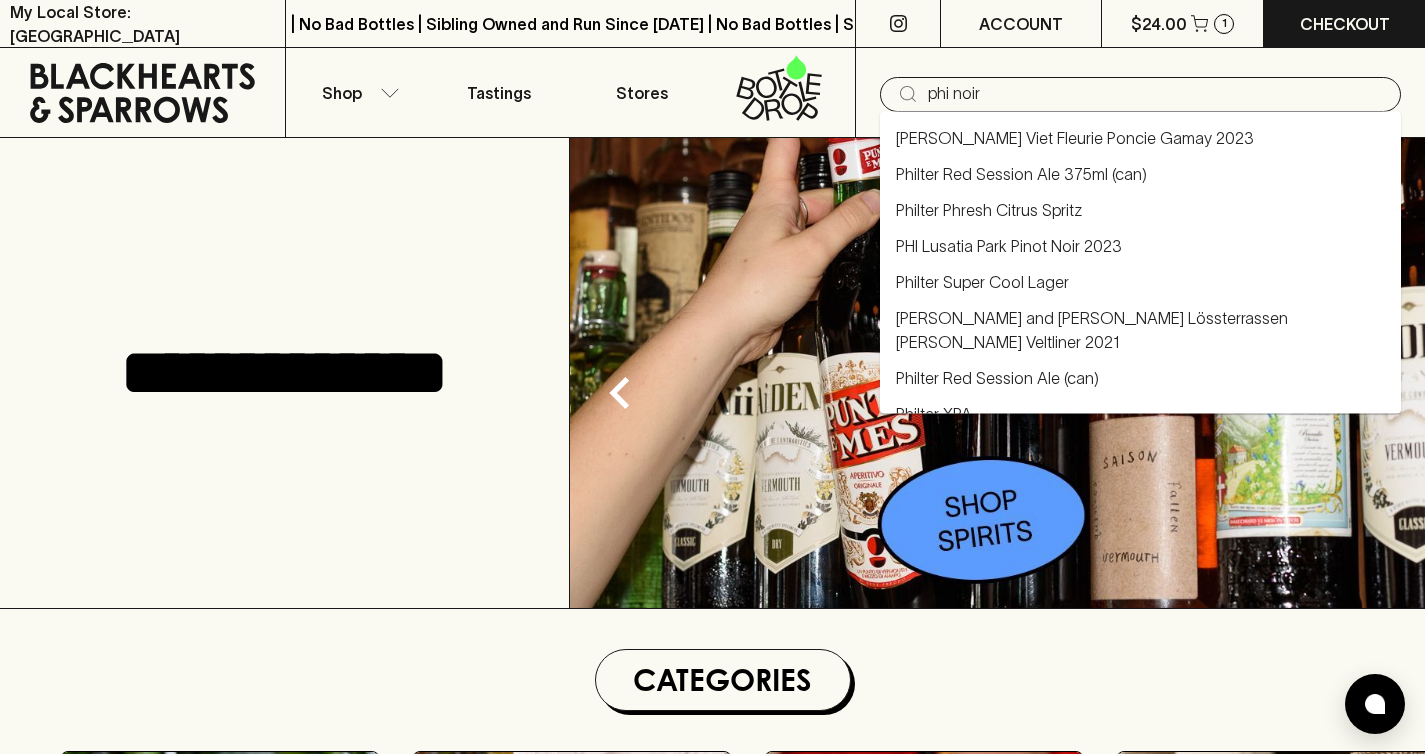 type on "phi noir" 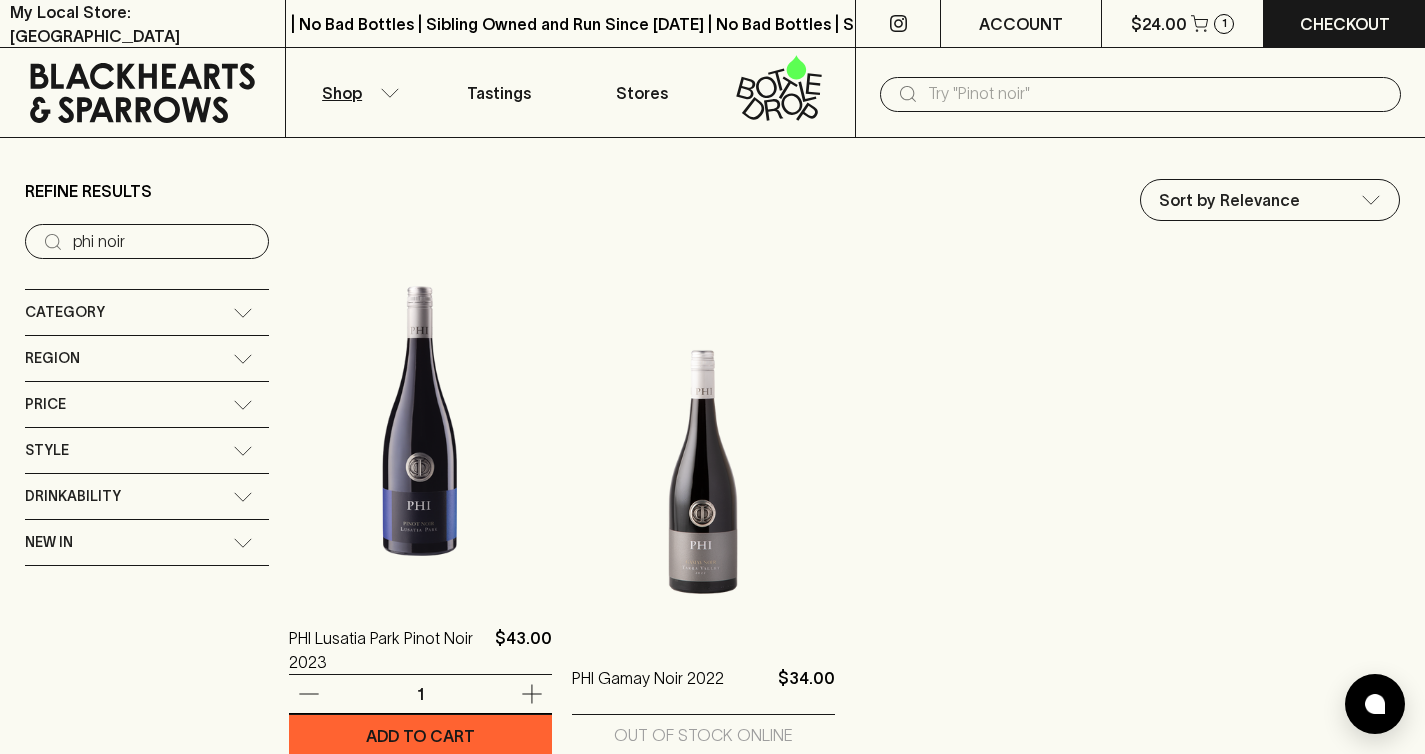 click at bounding box center [420, 421] 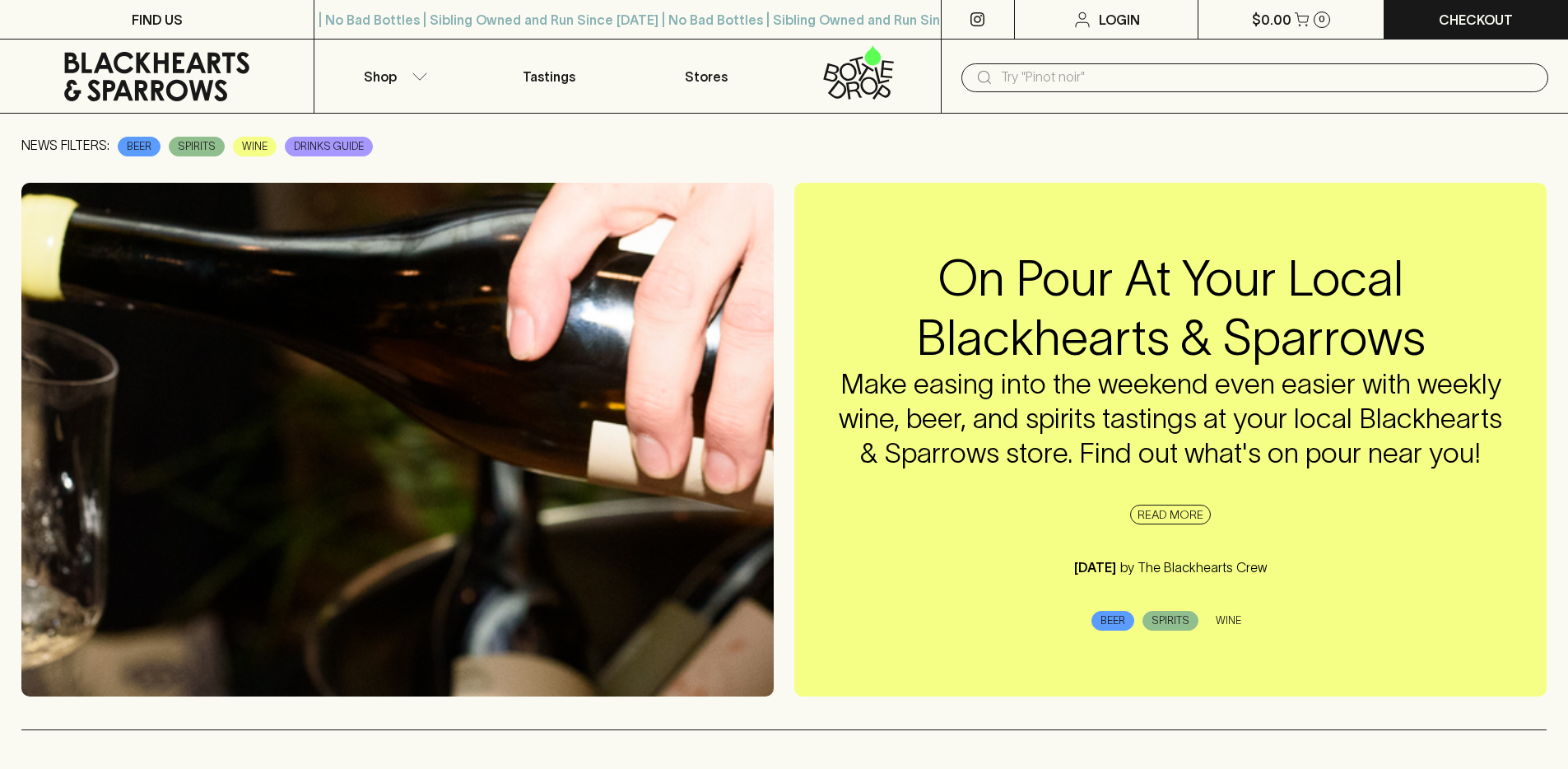scroll, scrollTop: 360, scrollLeft: 0, axis: vertical 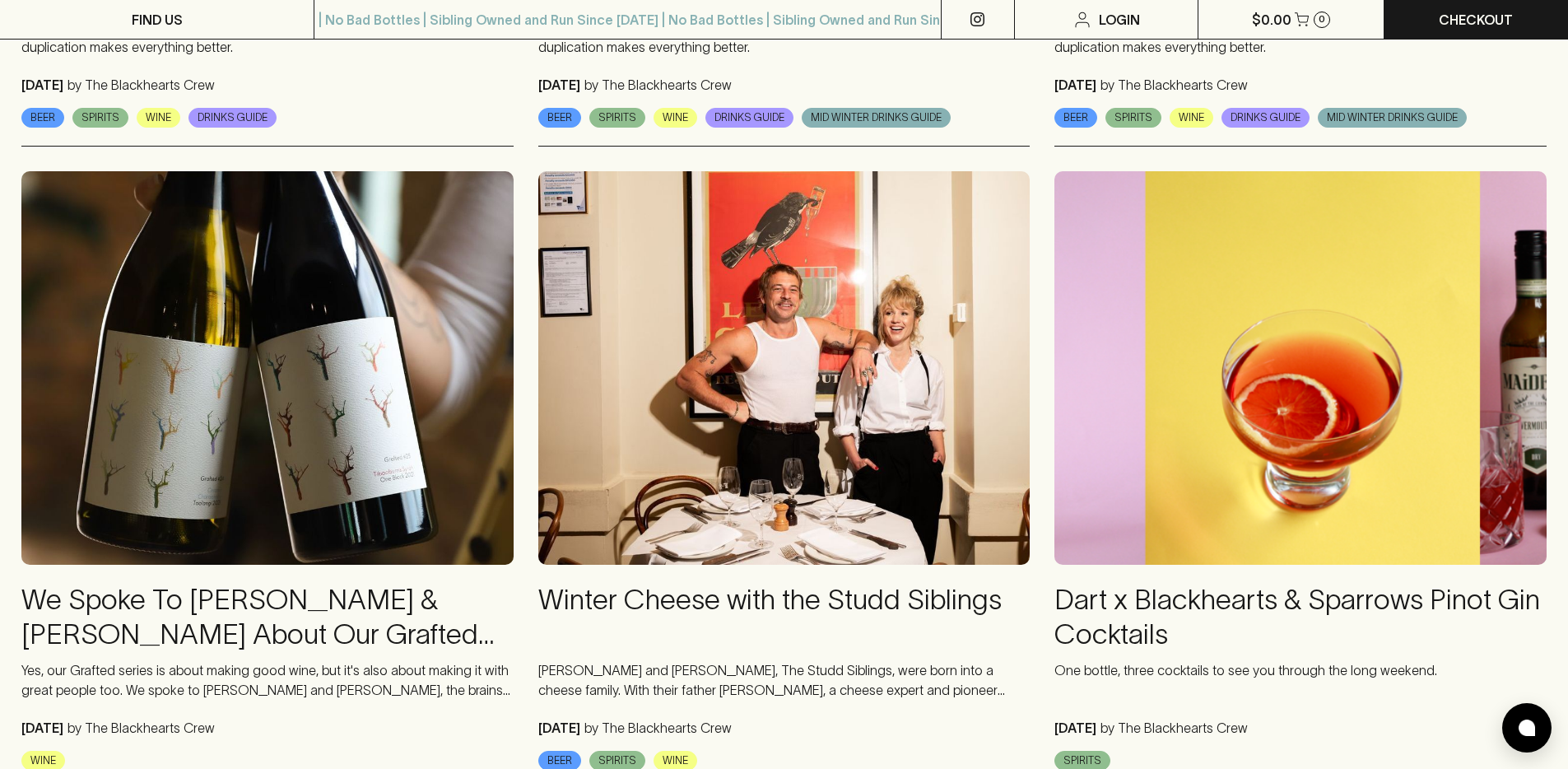 click at bounding box center (784, 368) 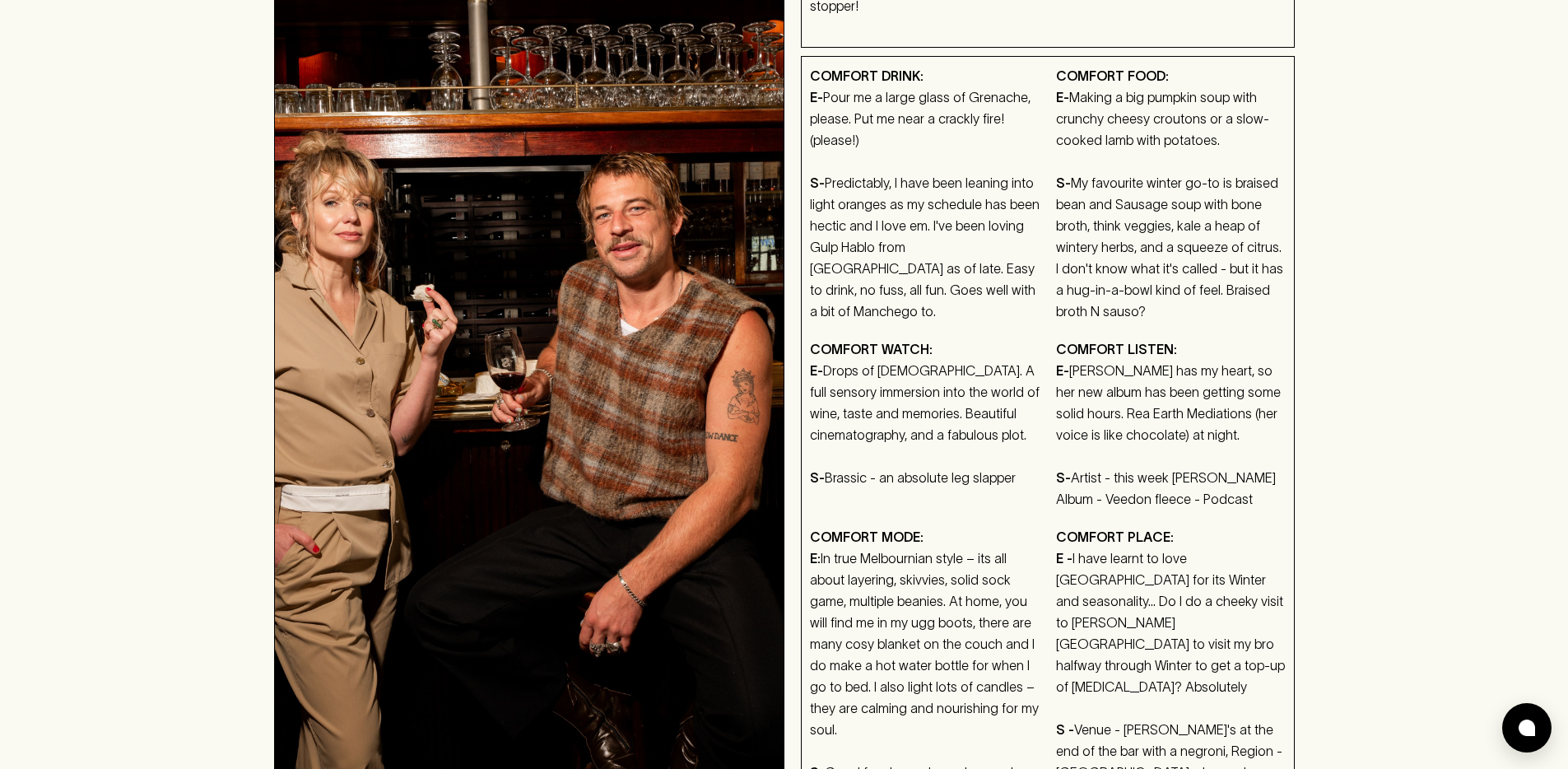 scroll, scrollTop: 0, scrollLeft: 0, axis: both 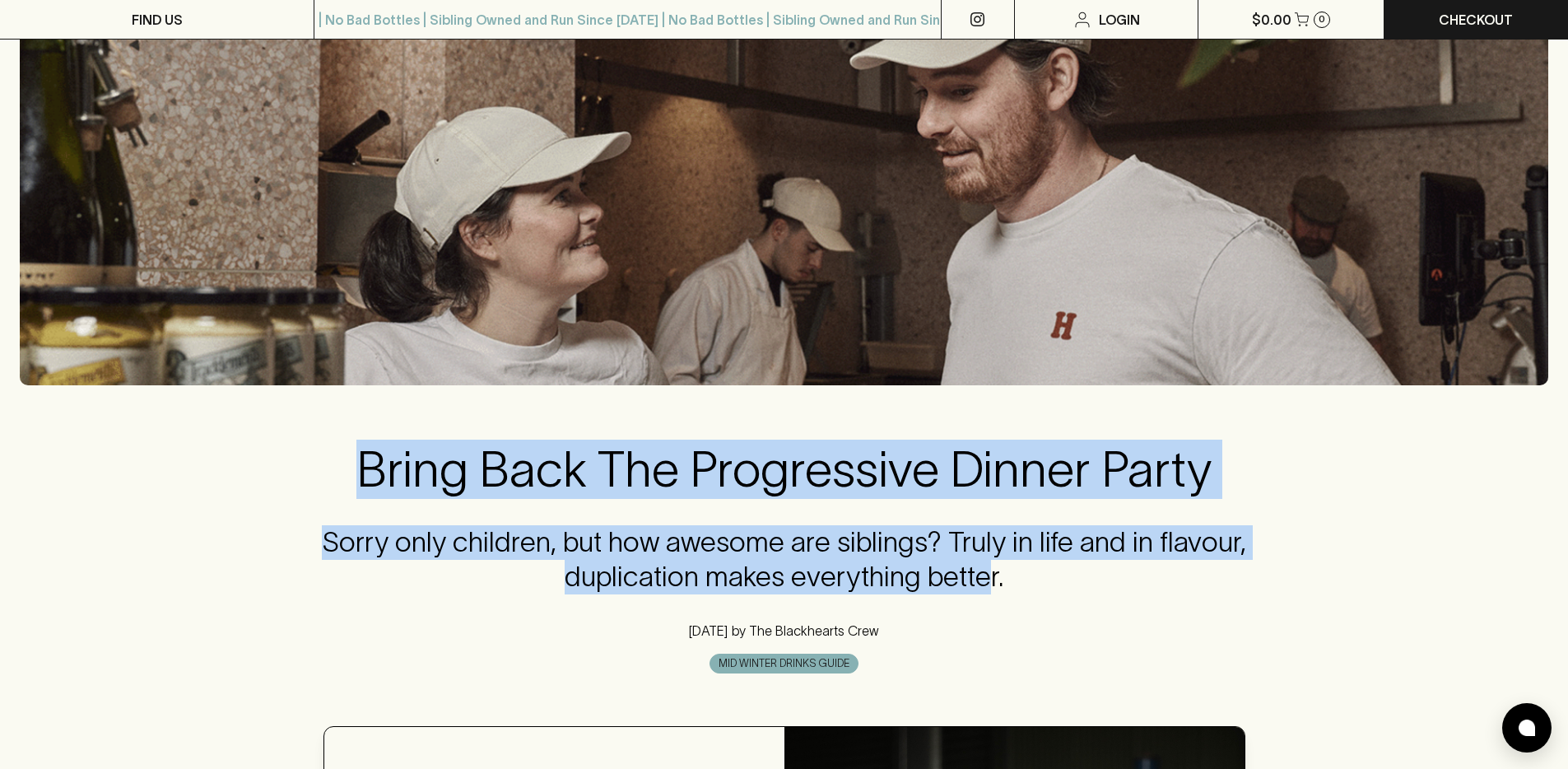 drag, startPoint x: 989, startPoint y: 580, endPoint x: 346, endPoint y: 461, distance: 653.91896 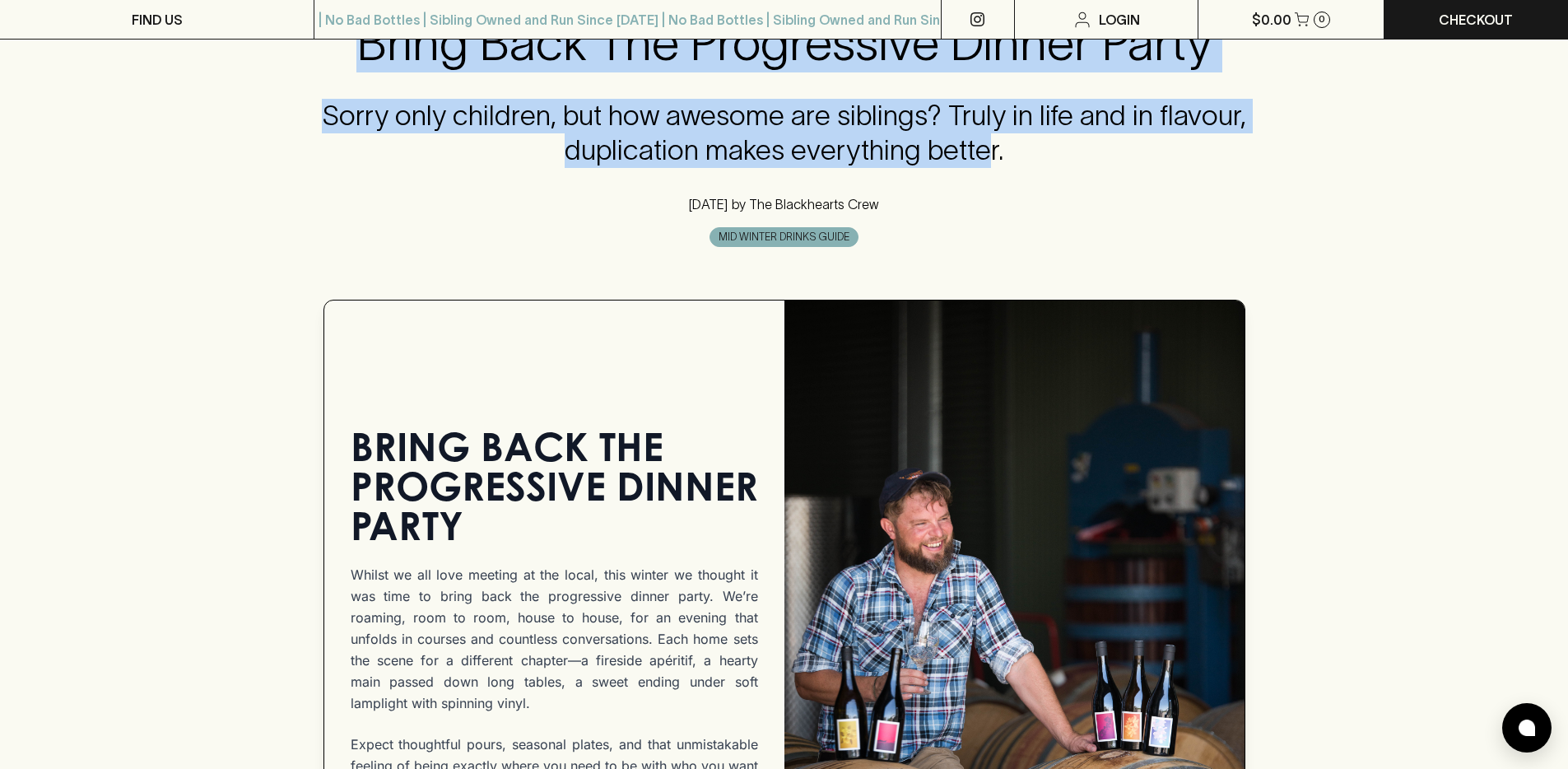 scroll, scrollTop: 645, scrollLeft: 0, axis: vertical 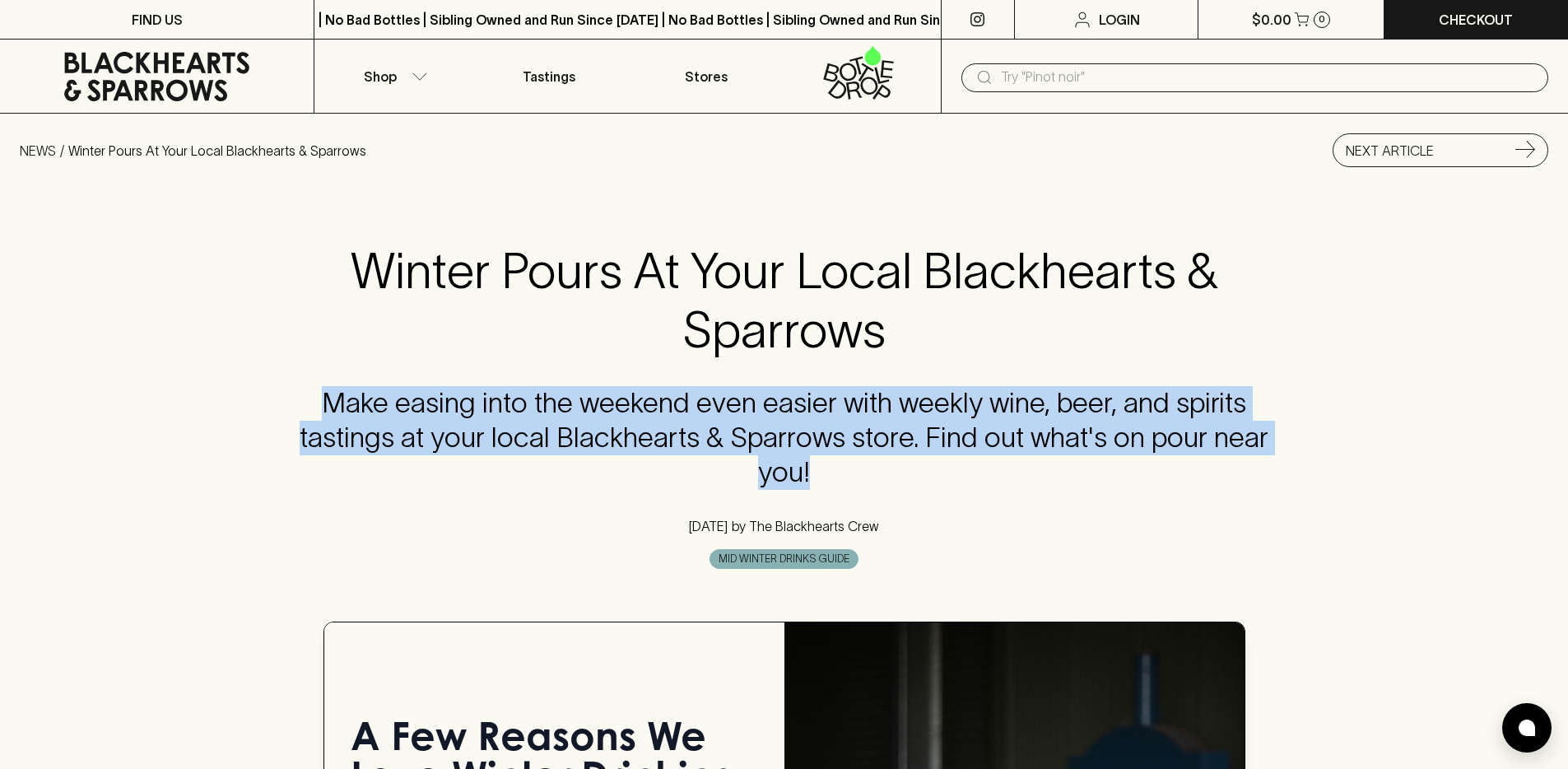 drag, startPoint x: 385, startPoint y: 378, endPoint x: 1224, endPoint y: 475, distance: 844.5887 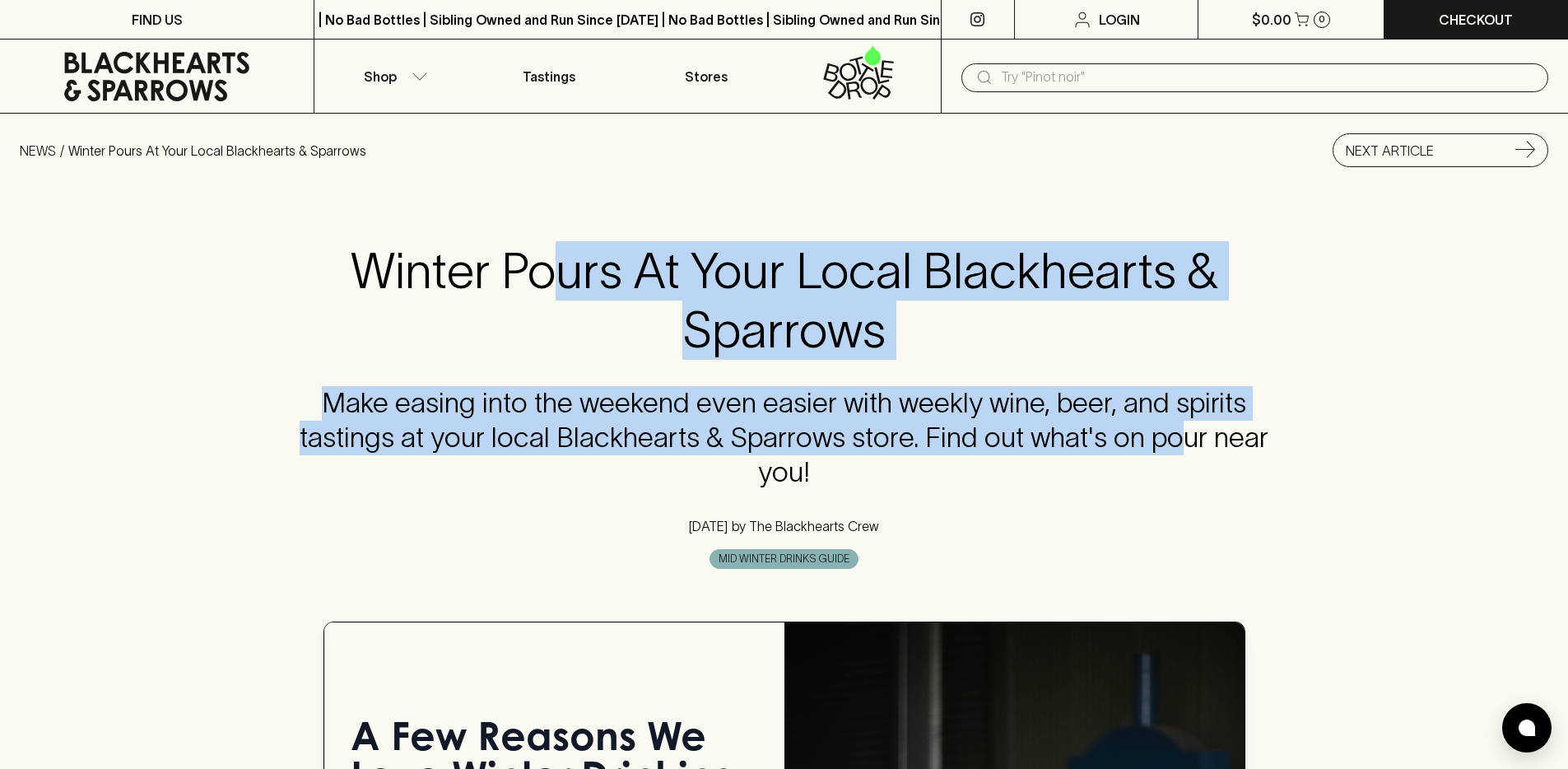 drag, startPoint x: 1176, startPoint y: 452, endPoint x: 549, endPoint y: 272, distance: 652.3258 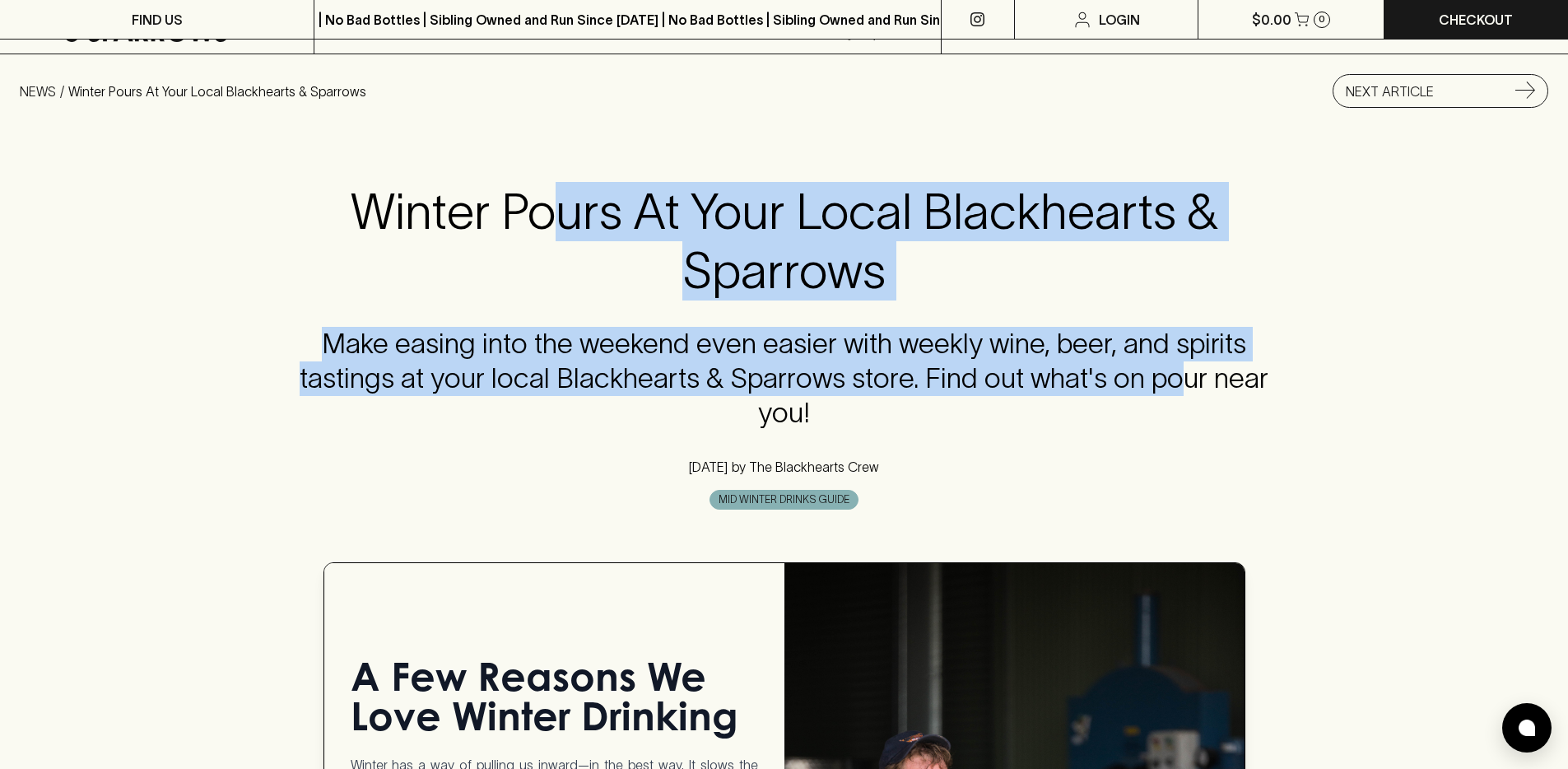 scroll, scrollTop: 578, scrollLeft: 0, axis: vertical 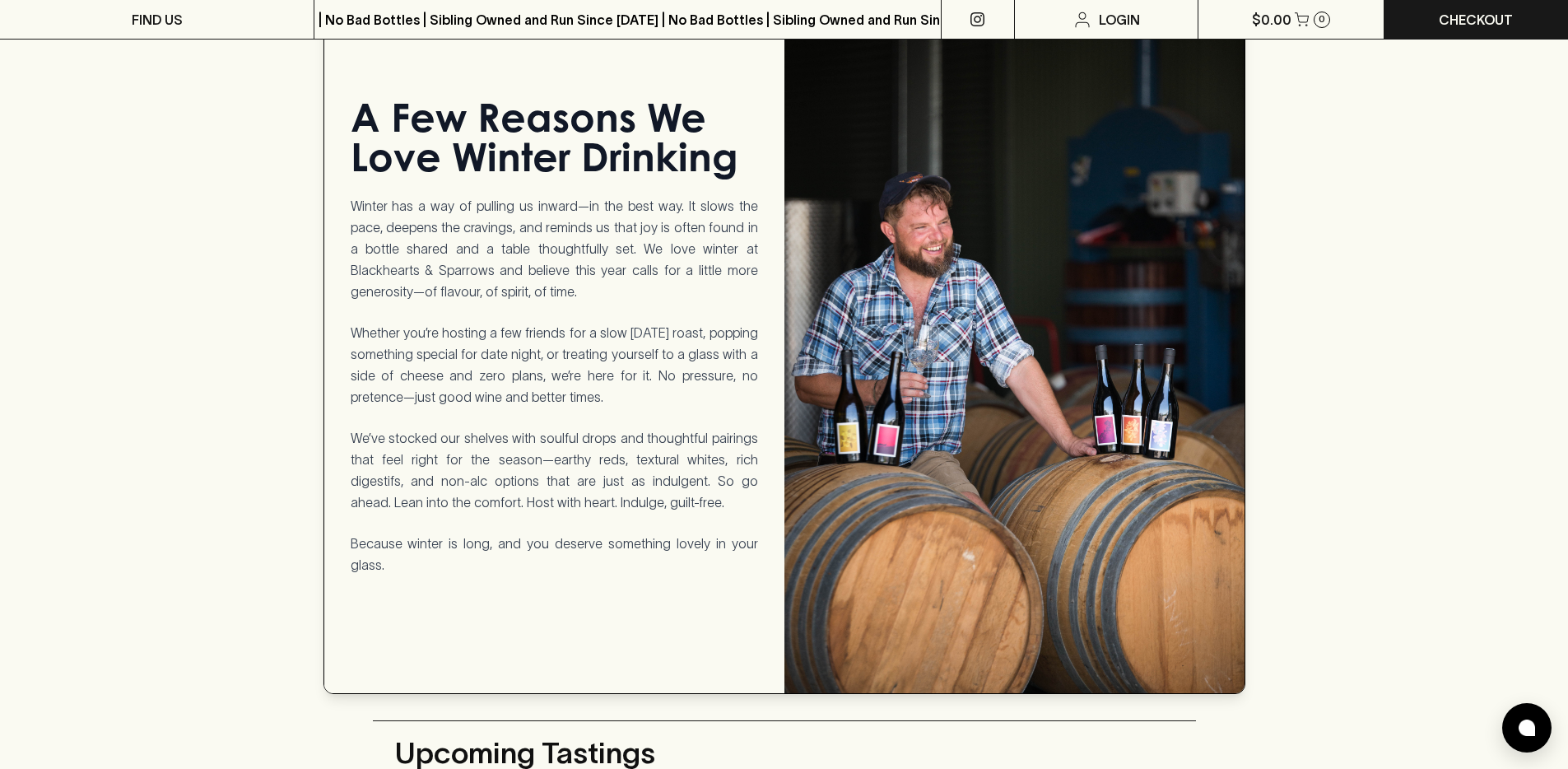 drag, startPoint x: 384, startPoint y: 215, endPoint x: 742, endPoint y: 597, distance: 523.53414 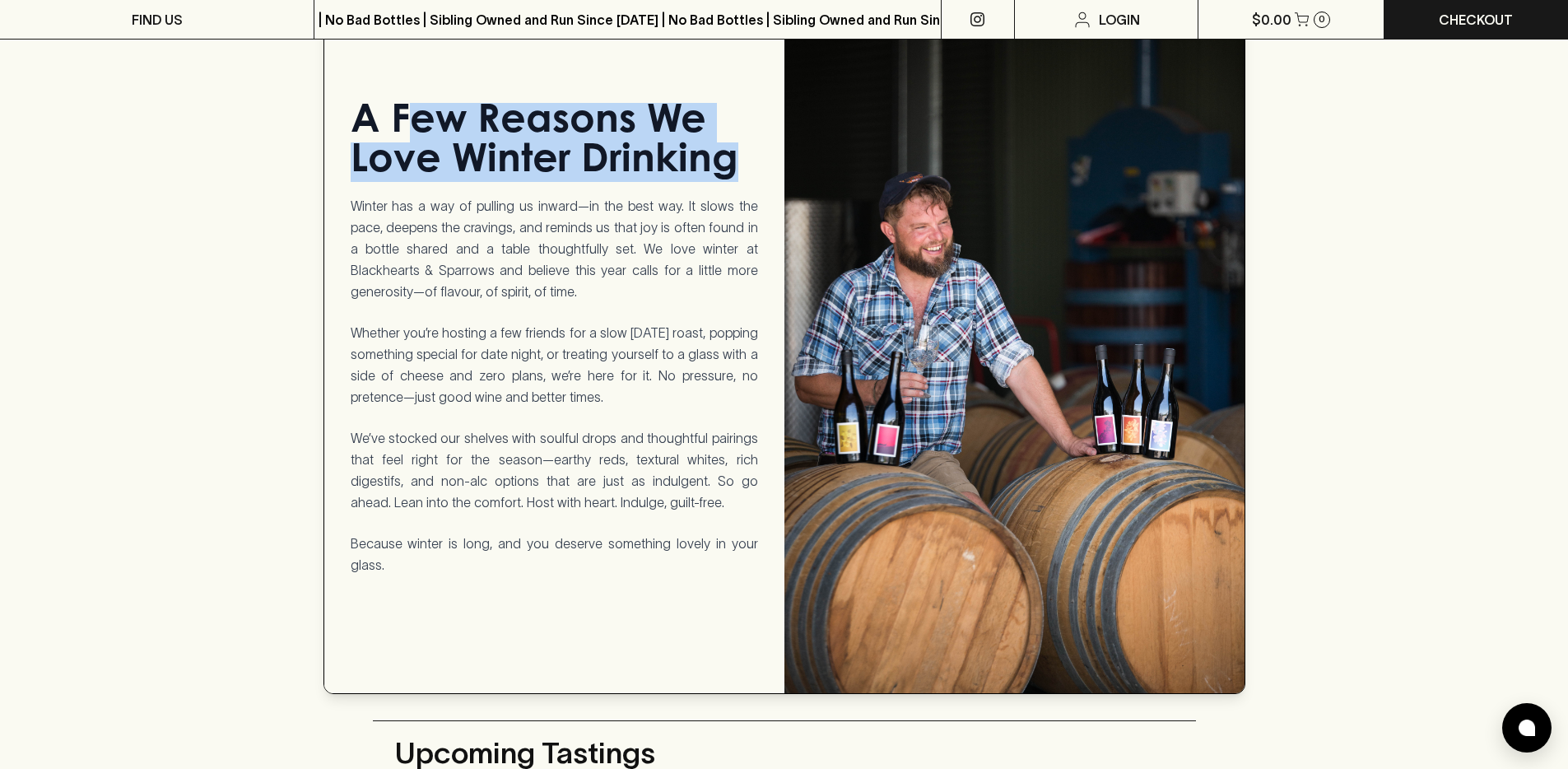 drag, startPoint x: 399, startPoint y: 115, endPoint x: 495, endPoint y: 196, distance: 125.6065 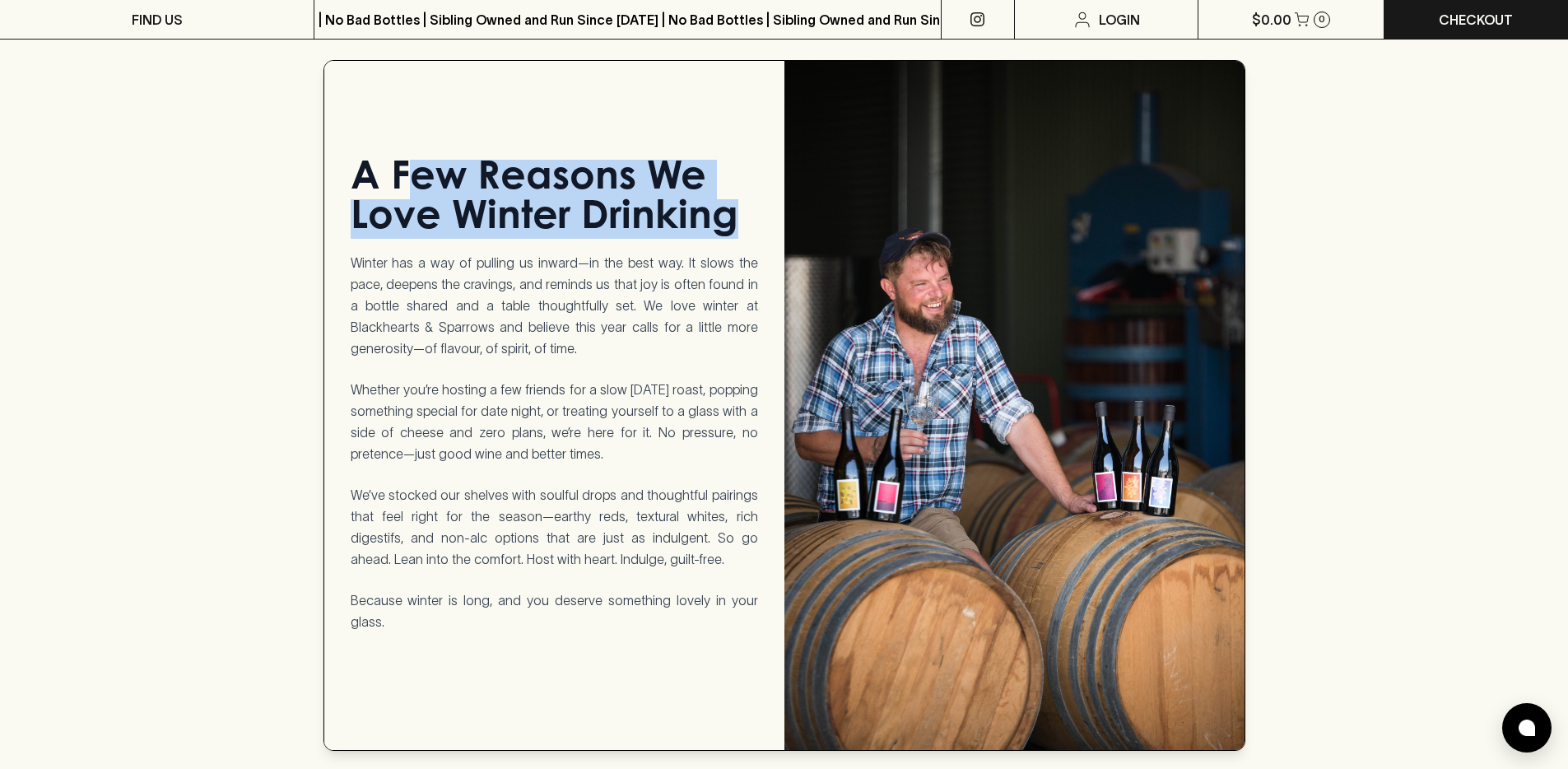drag, startPoint x: 397, startPoint y: 247, endPoint x: 415, endPoint y: 236, distance: 21.095023 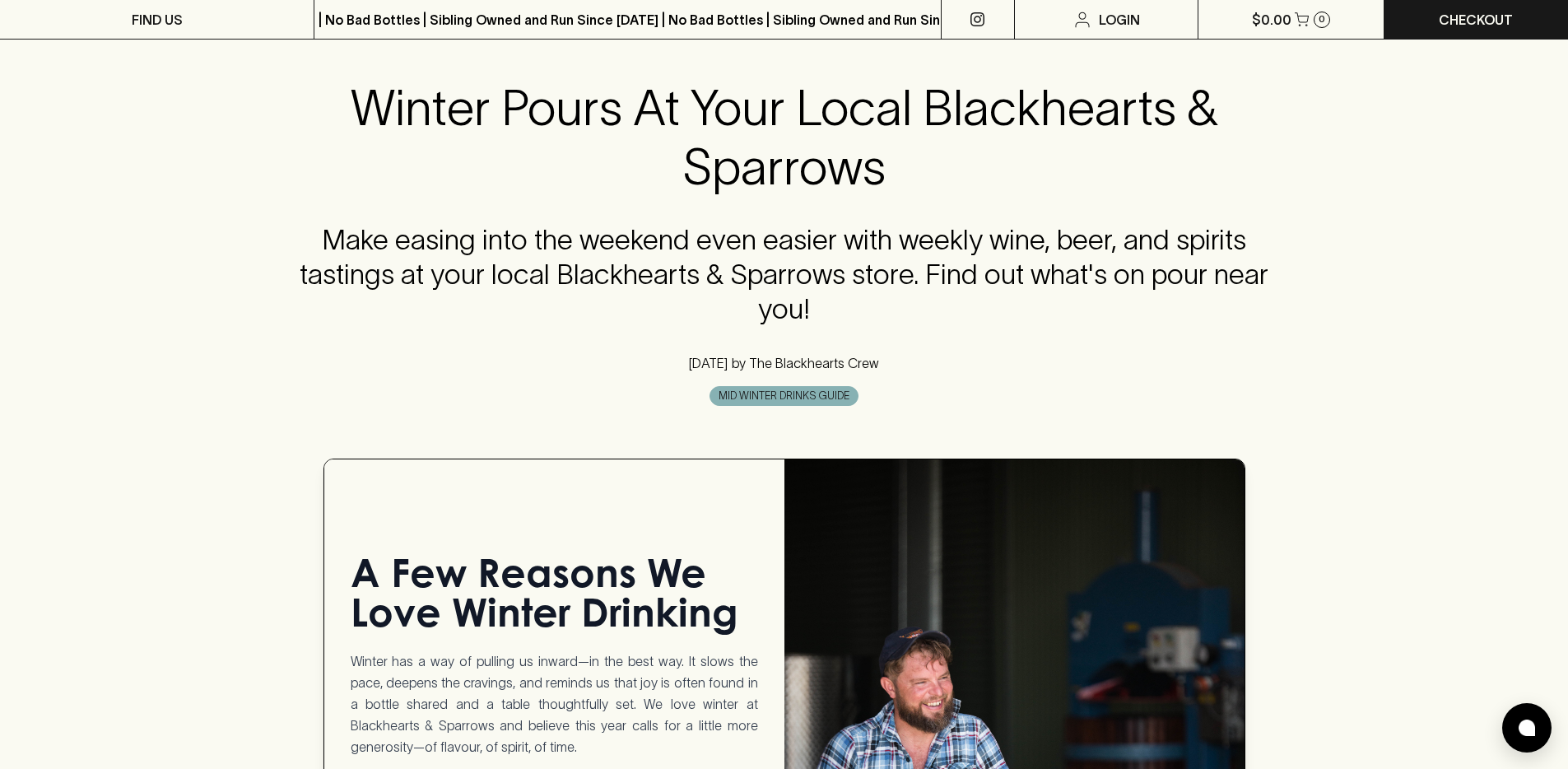 scroll, scrollTop: 147, scrollLeft: 0, axis: vertical 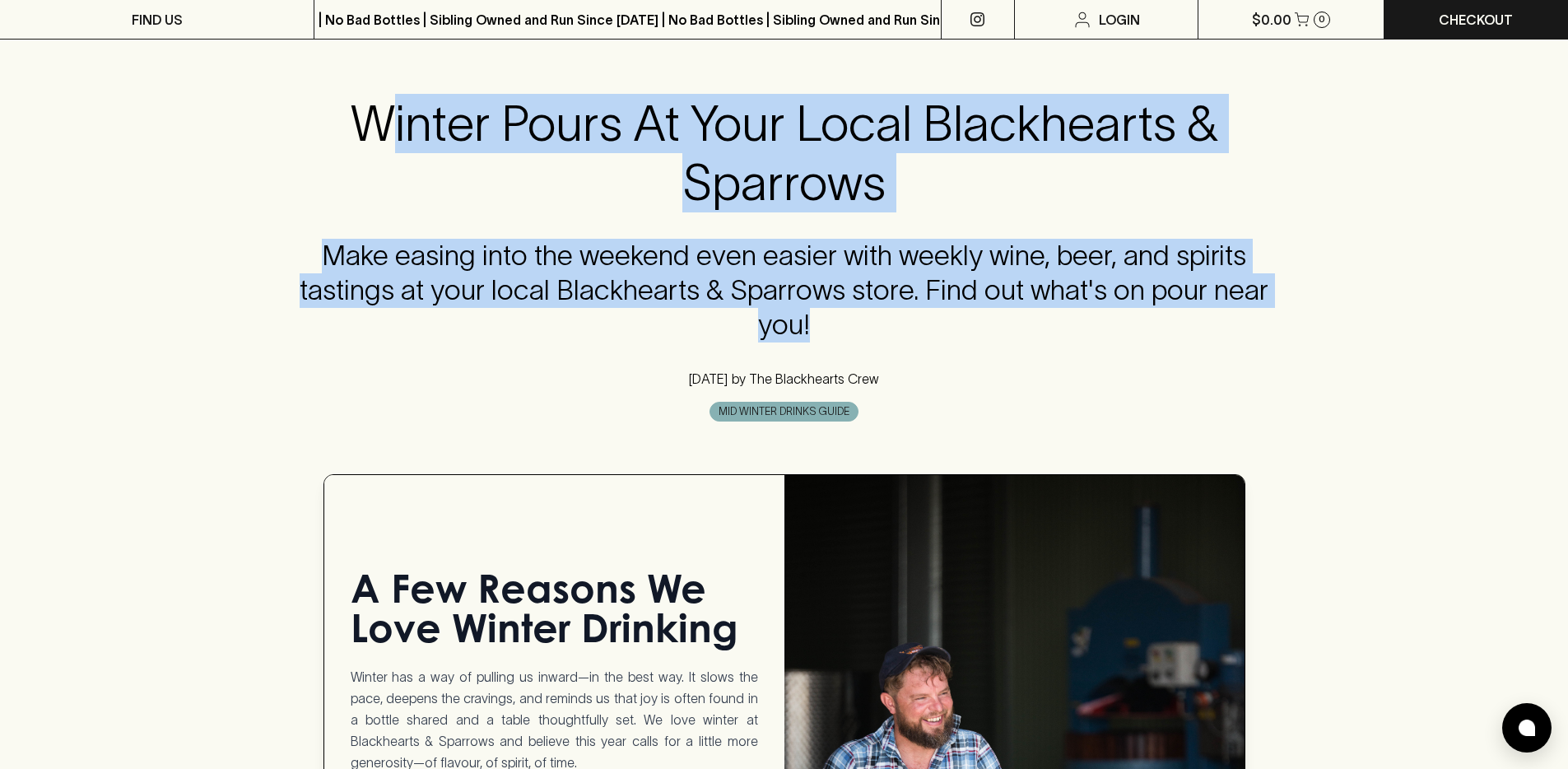 drag, startPoint x: 375, startPoint y: 126, endPoint x: 987, endPoint y: 328, distance: 644.47498 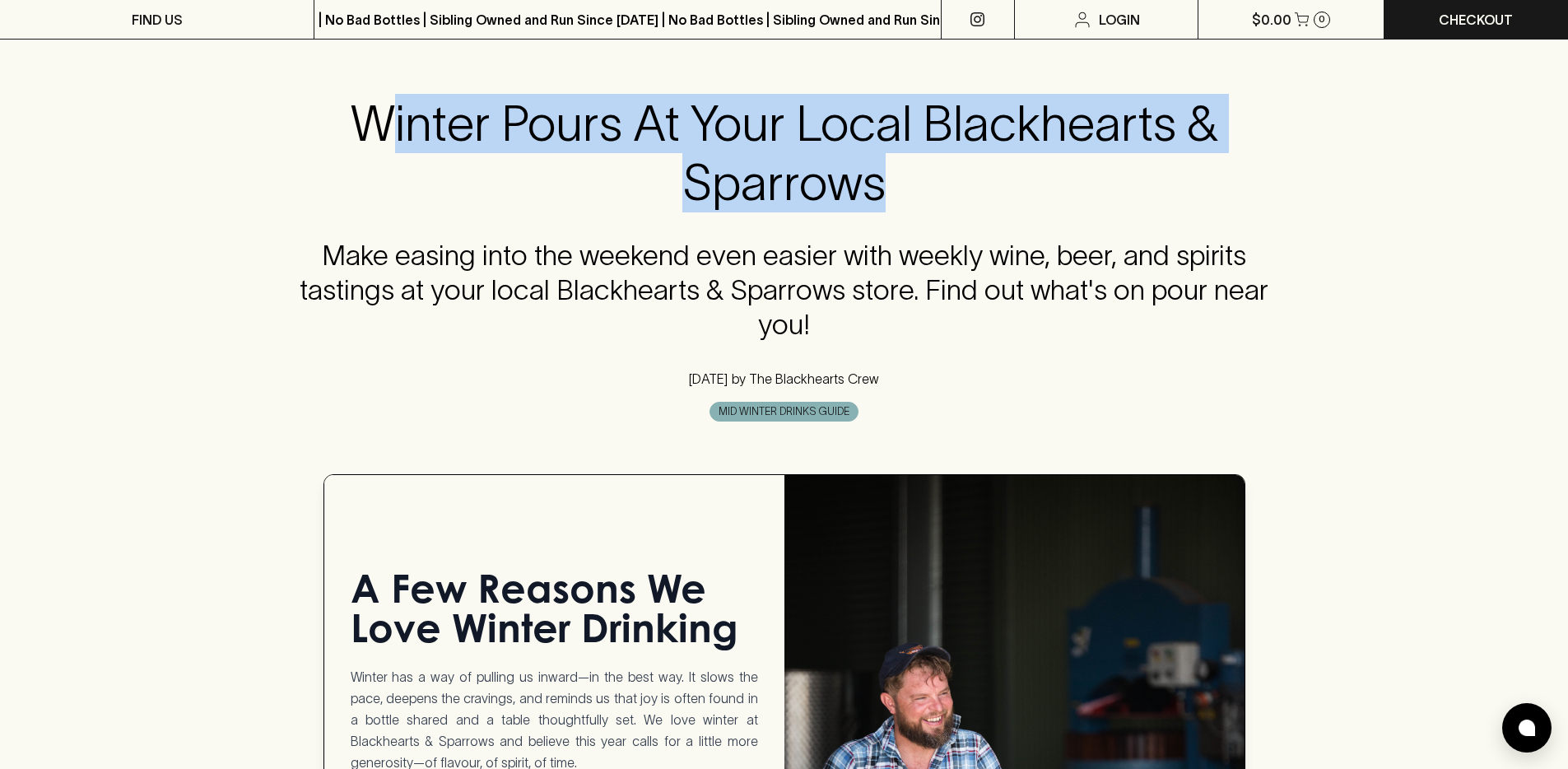 drag, startPoint x: 377, startPoint y: 104, endPoint x: 926, endPoint y: 212, distance: 559.52212 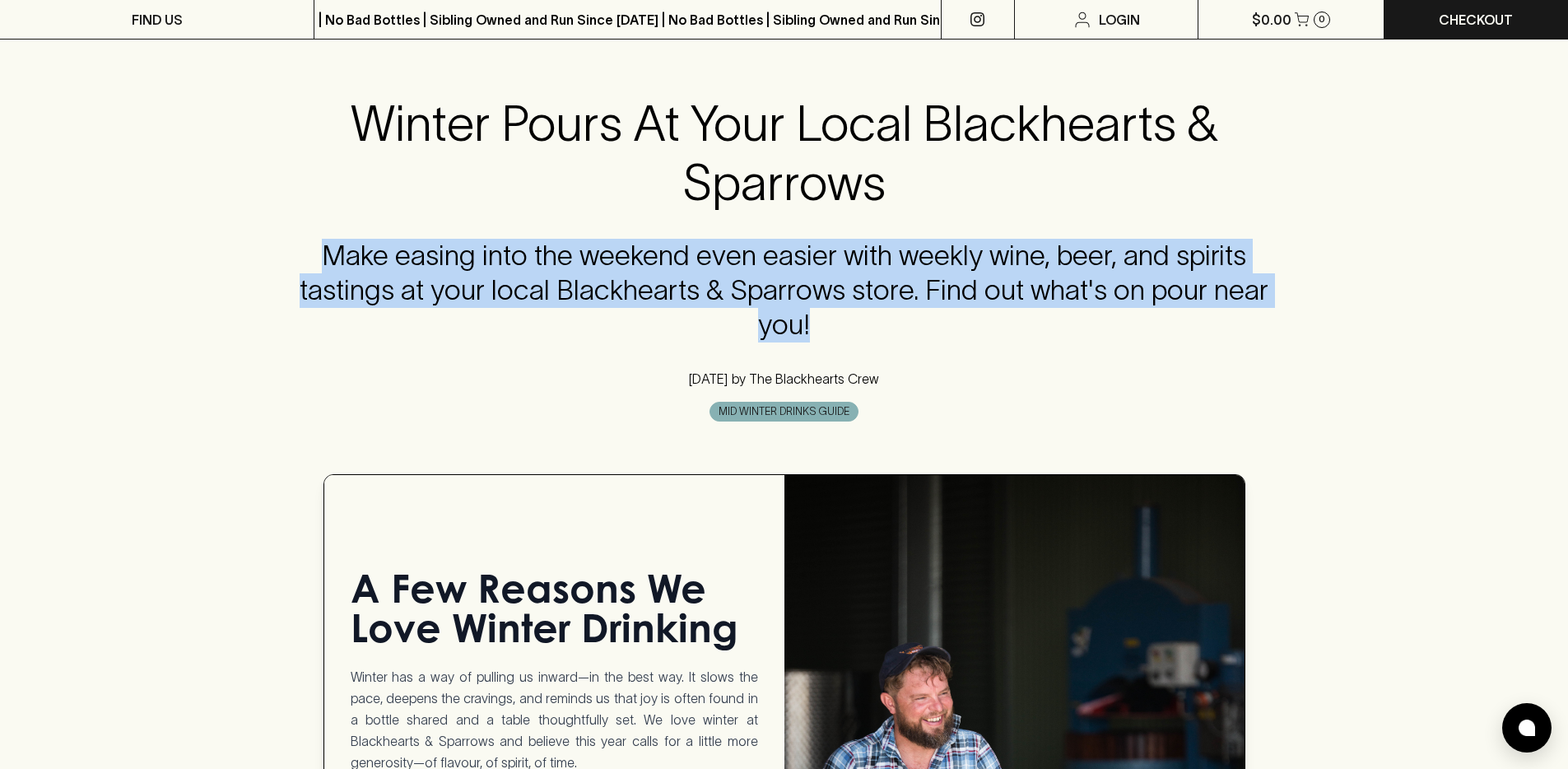 drag, startPoint x: 311, startPoint y: 242, endPoint x: 1125, endPoint y: 338, distance: 819.6414 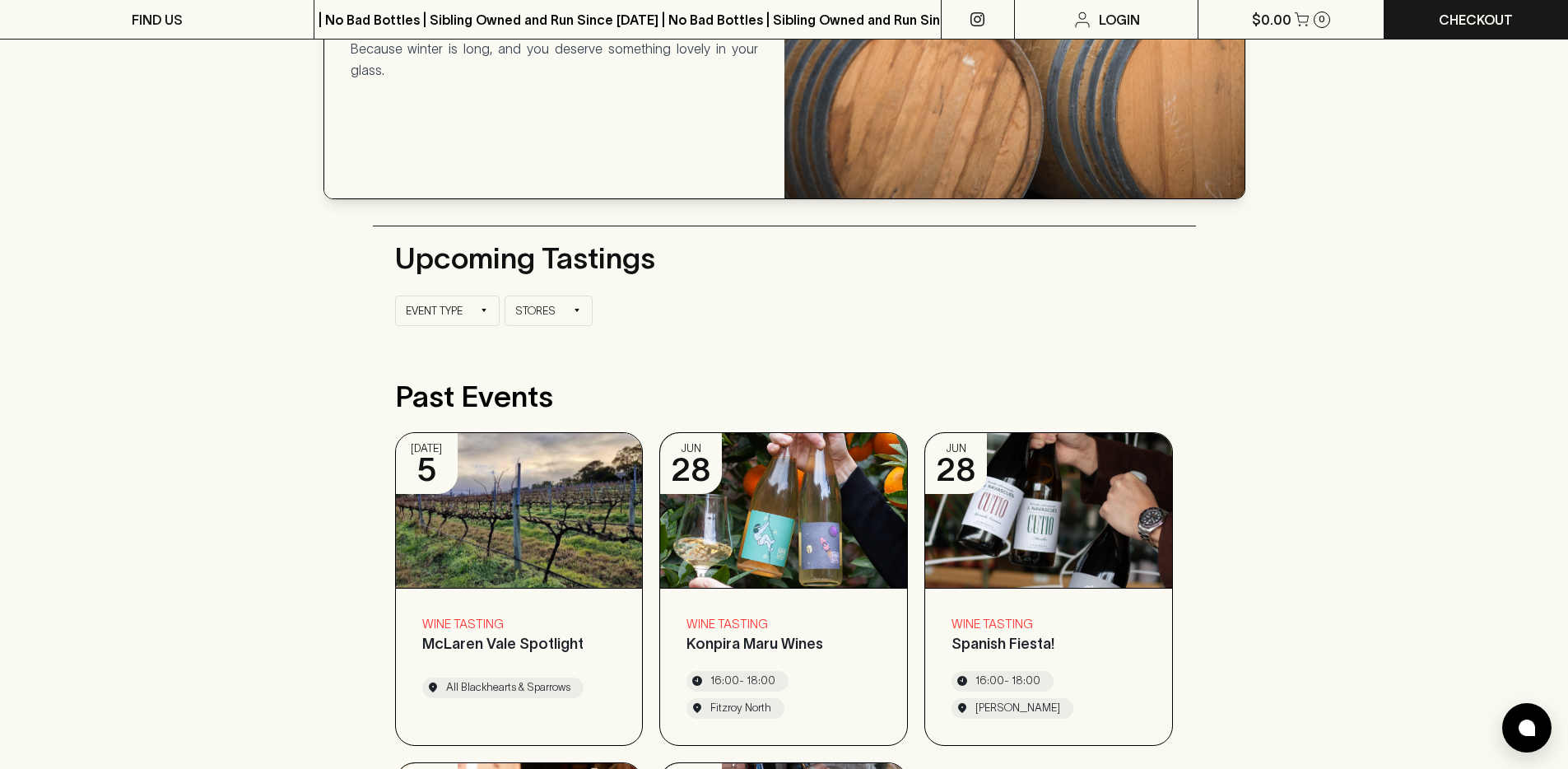 scroll, scrollTop: 739, scrollLeft: 0, axis: vertical 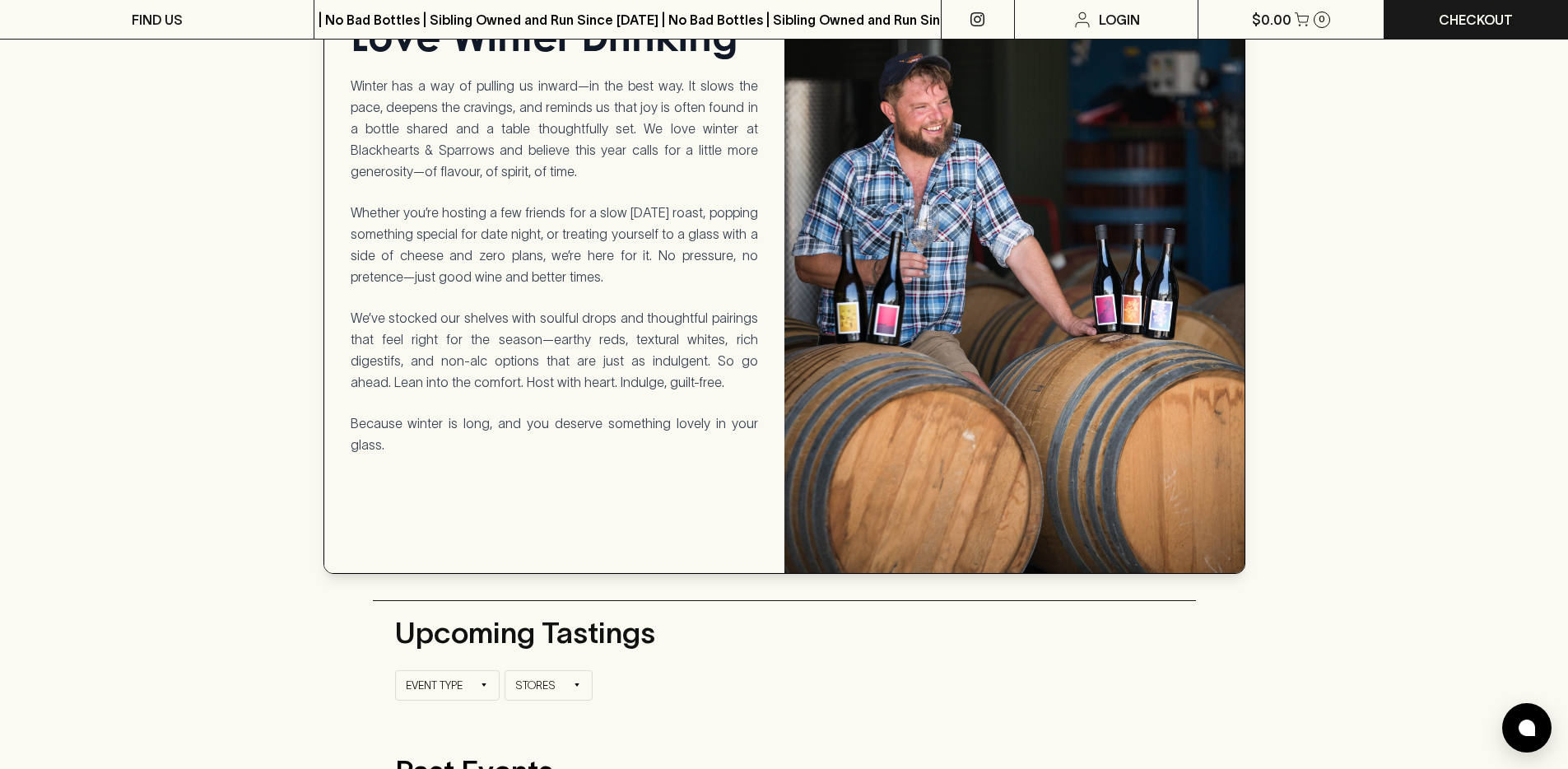 drag, startPoint x: 749, startPoint y: 435, endPoint x: 319, endPoint y: 90, distance: 551.2939 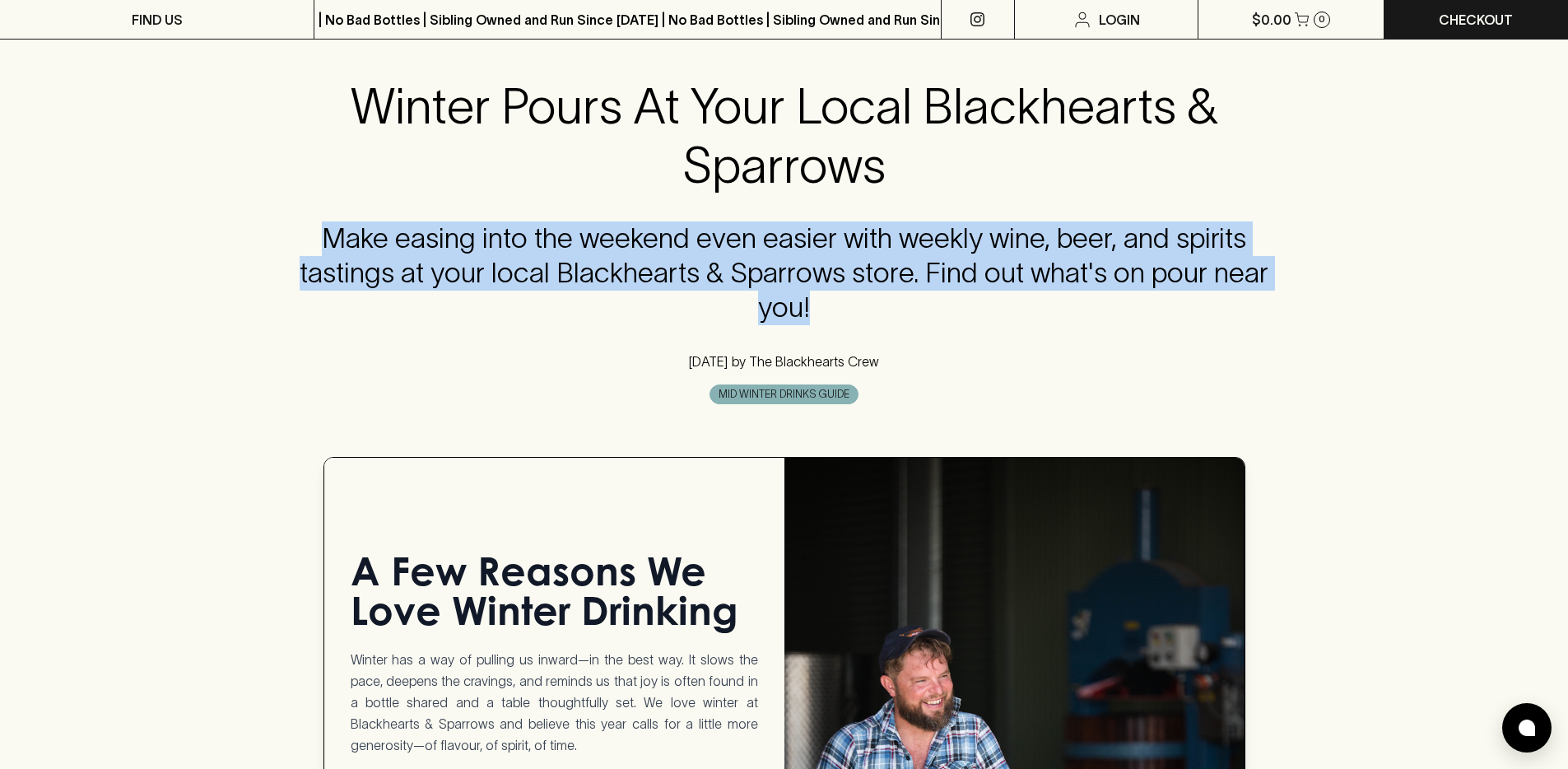 scroll, scrollTop: 0, scrollLeft: 0, axis: both 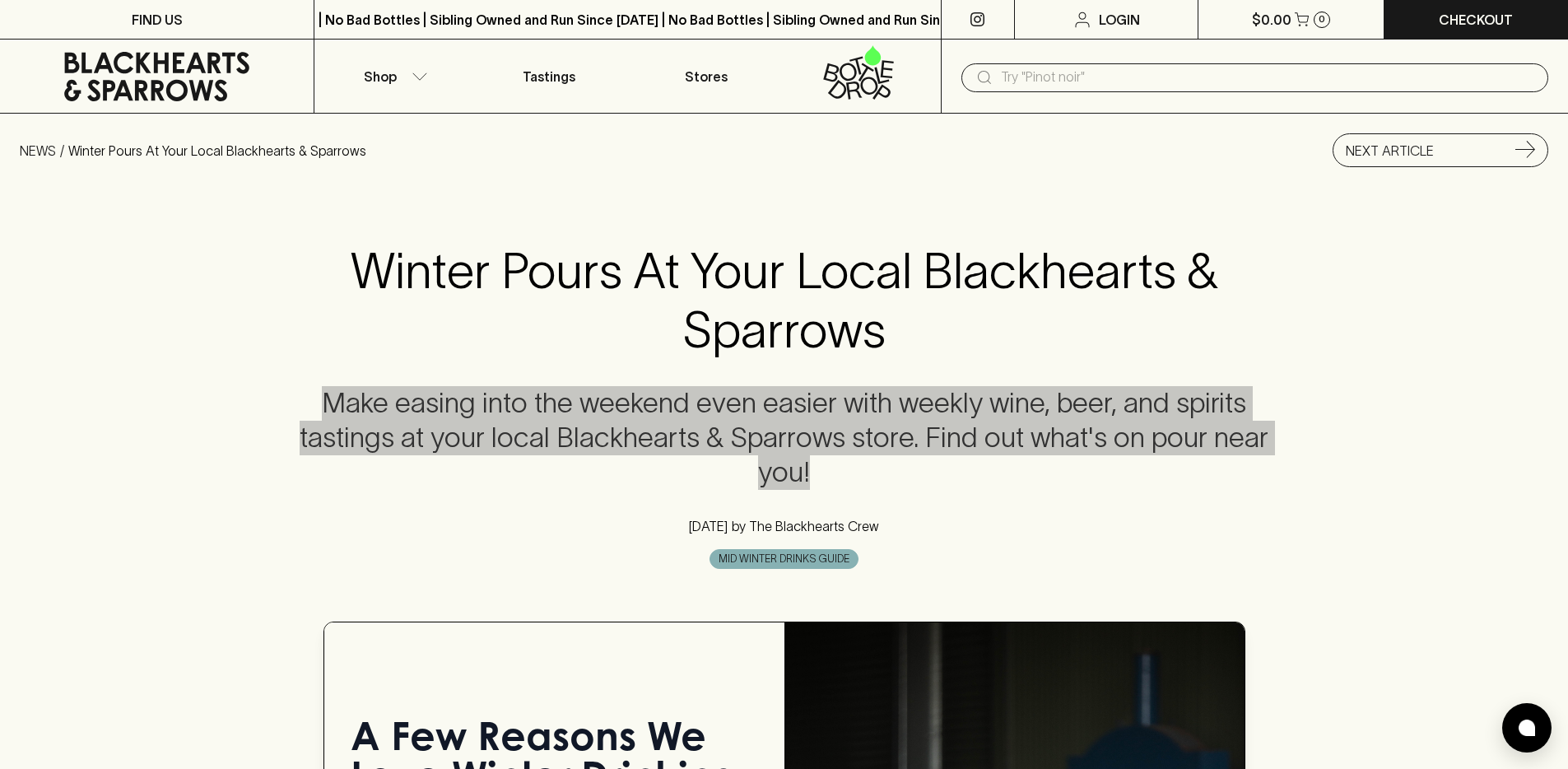 drag, startPoint x: 338, startPoint y: 100, endPoint x: 626, endPoint y: 6, distance: 302.9521 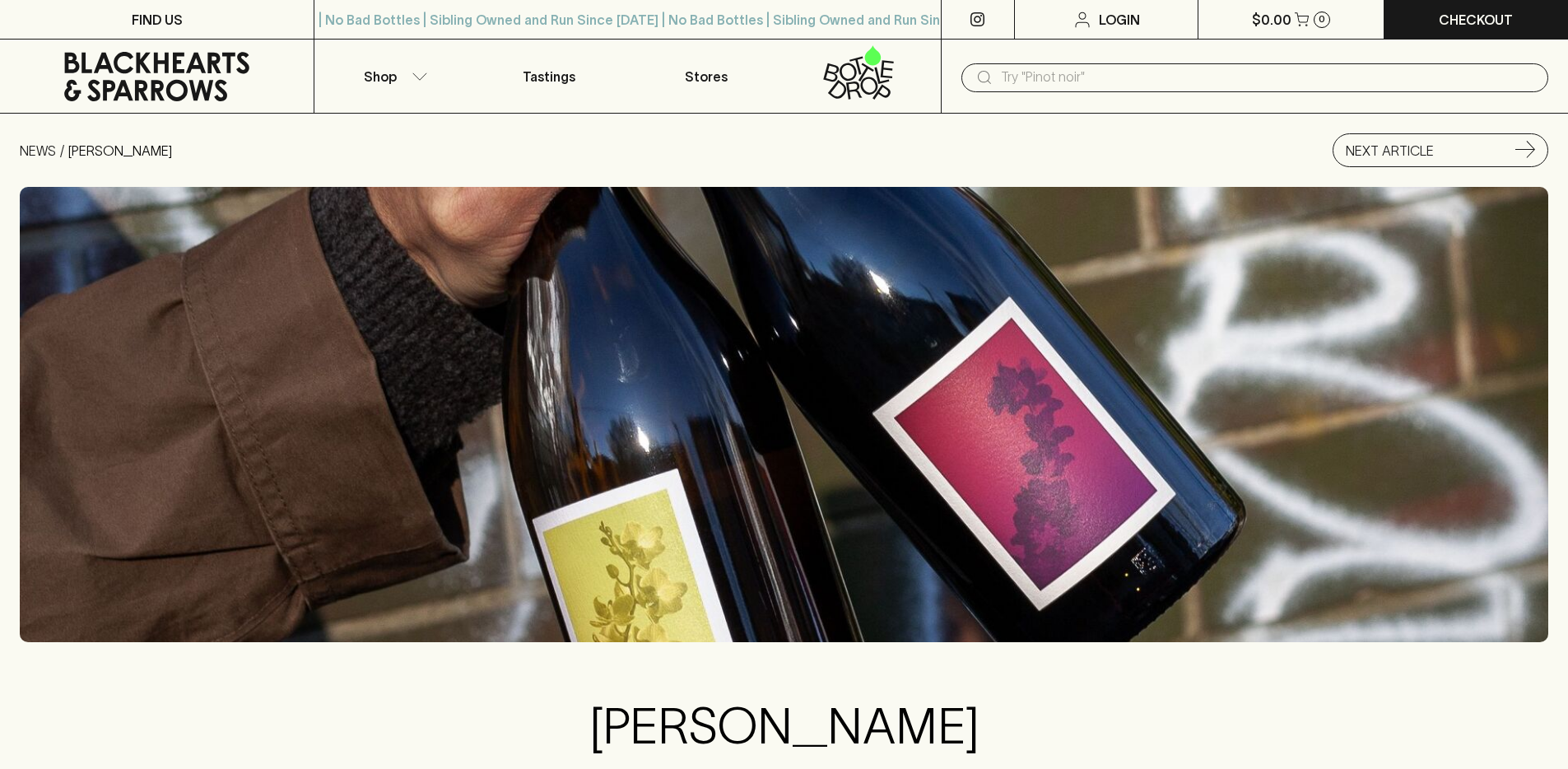 scroll, scrollTop: 0, scrollLeft: 0, axis: both 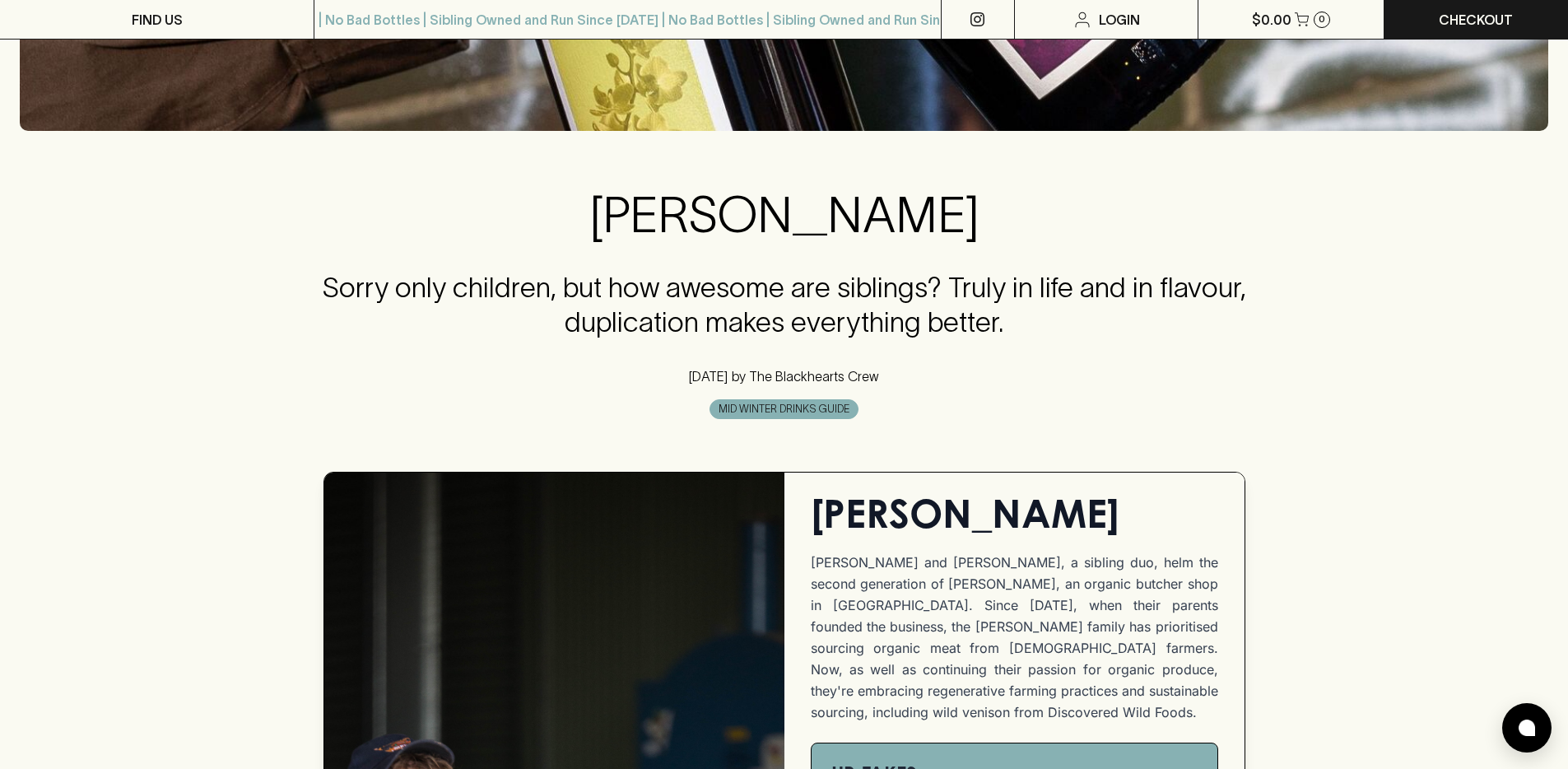 click on "Sorry only children, but how awesome are siblings? Truly in life and in flavour, duplication makes everything better." at bounding box center (784, 305) 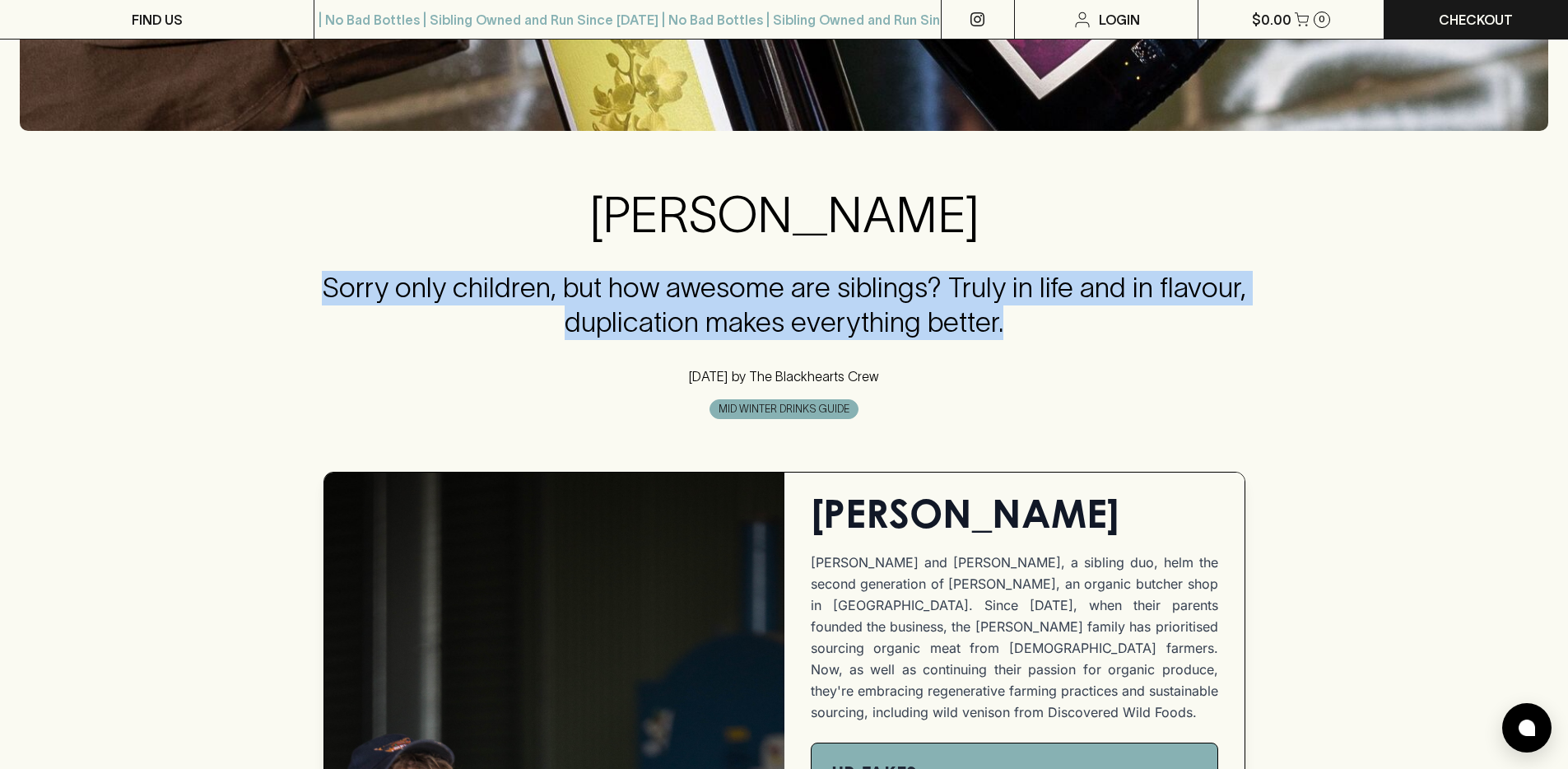 drag, startPoint x: 324, startPoint y: 281, endPoint x: 1032, endPoint y: 325, distance: 709.36591 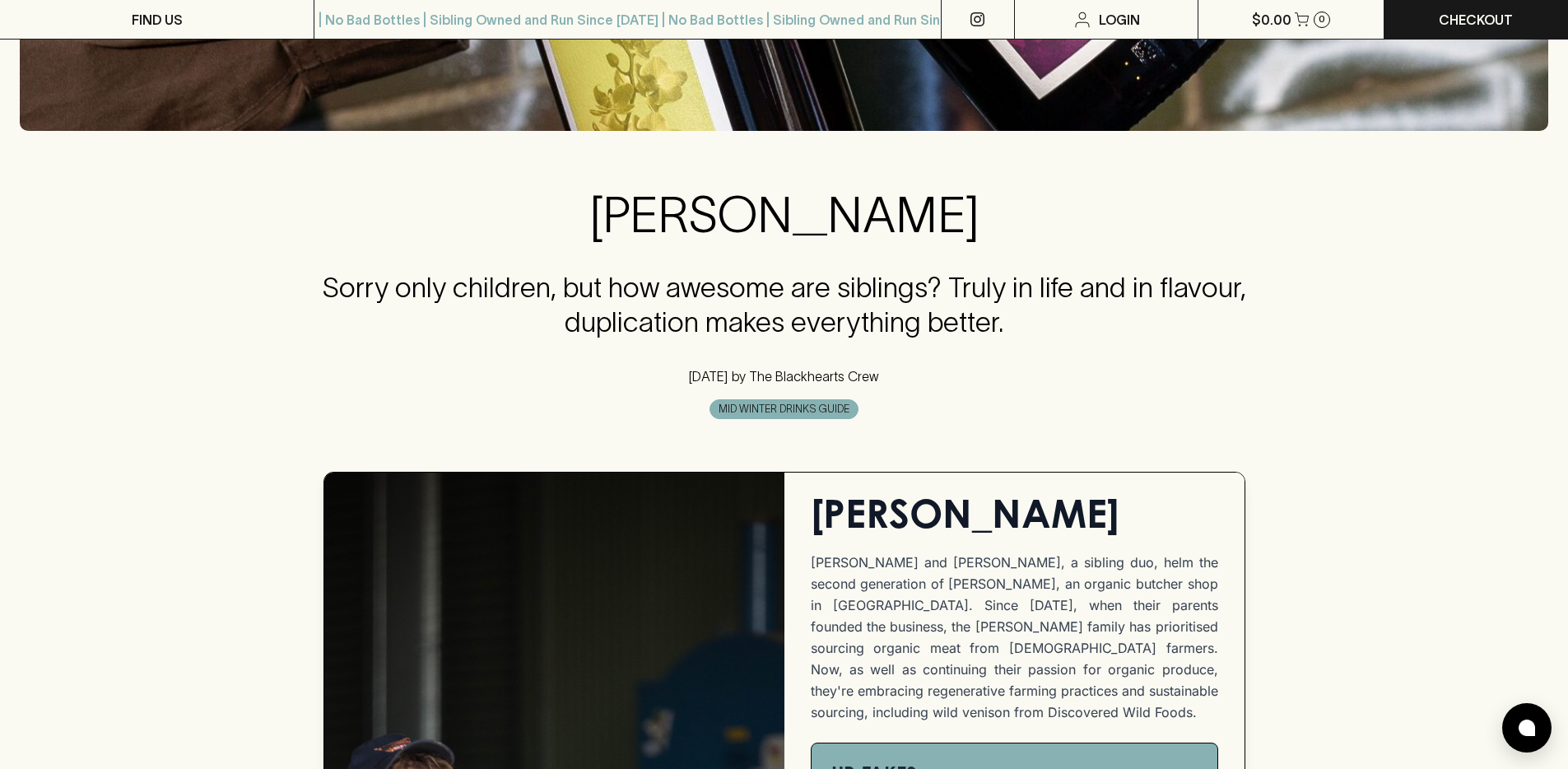 click on "Sorry only children, but how awesome are siblings? Truly in life and in flavour, duplication makes everything better." at bounding box center (784, 305) 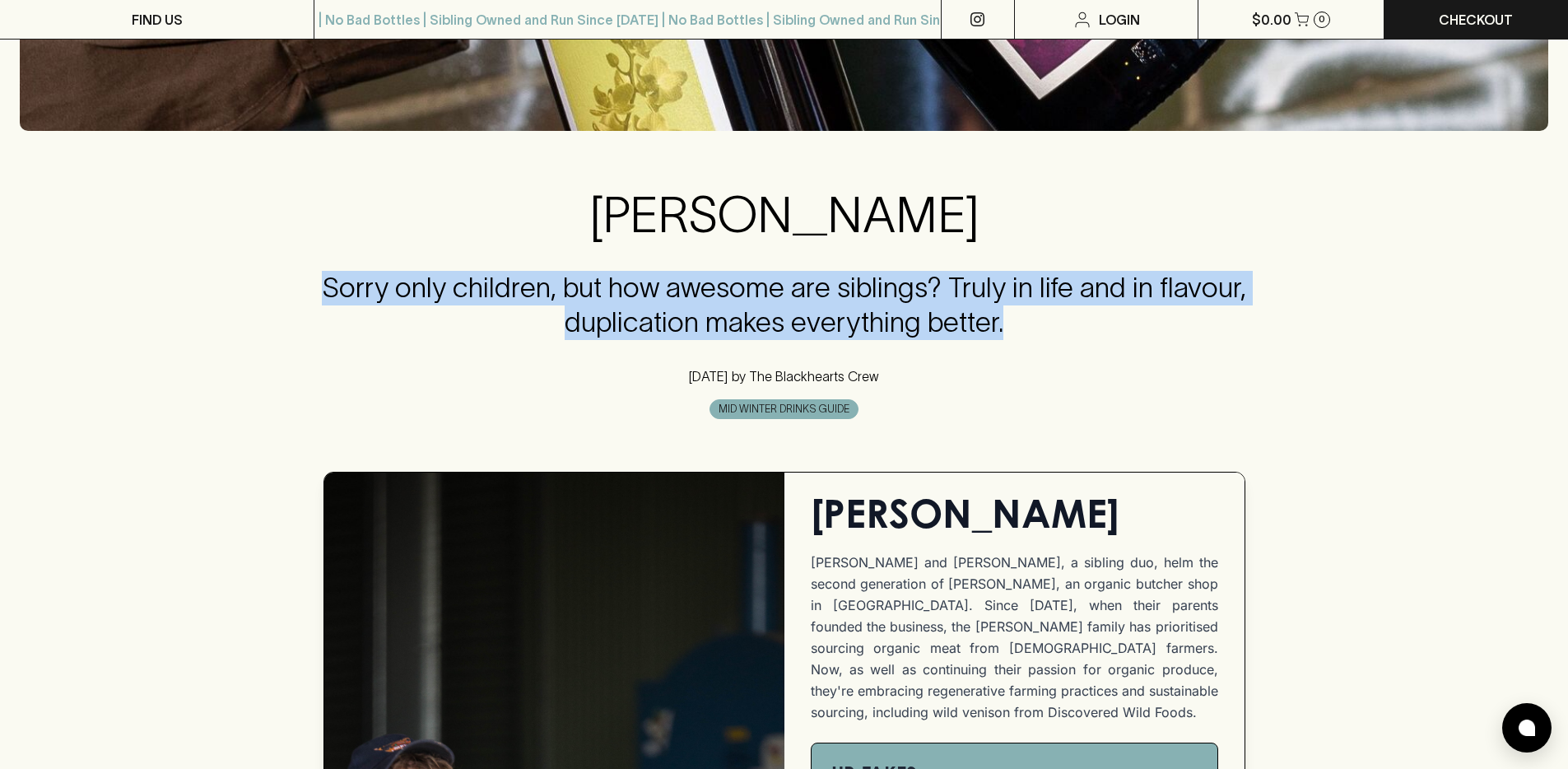drag, startPoint x: 304, startPoint y: 285, endPoint x: 1031, endPoint y: 328, distance: 728.2706 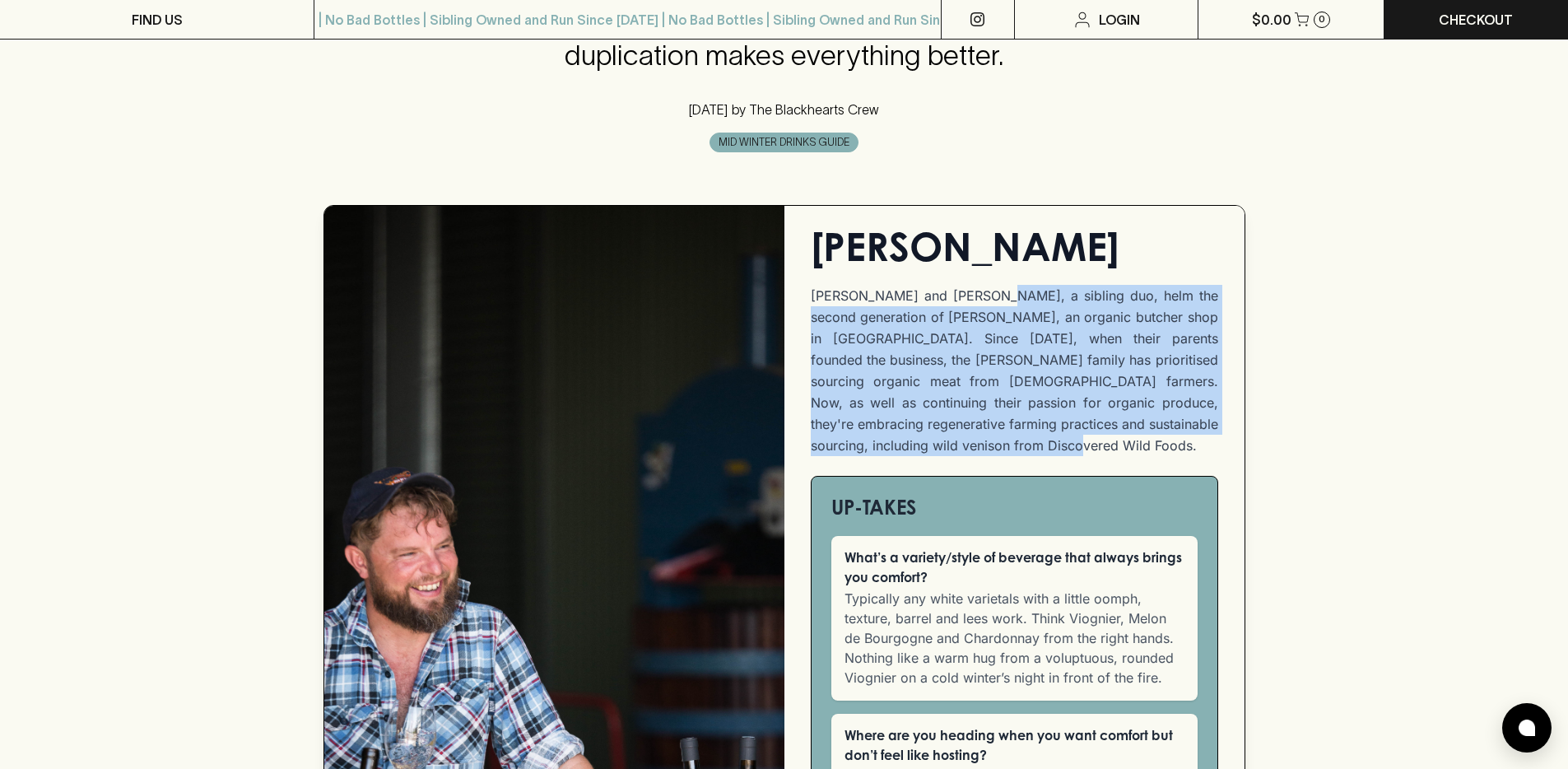 drag, startPoint x: 817, startPoint y: 297, endPoint x: 978, endPoint y: 422, distance: 203.82836 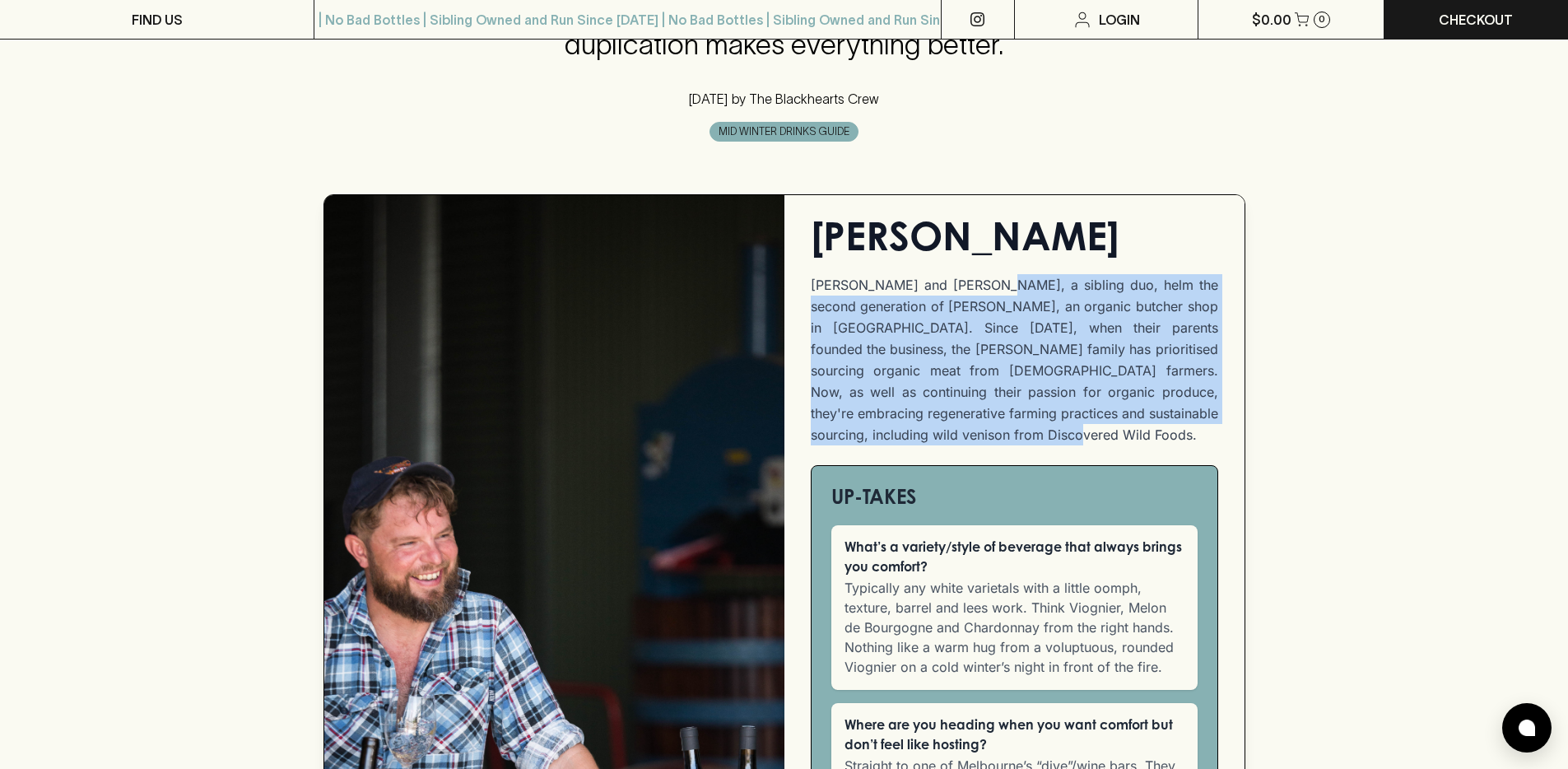 scroll, scrollTop: 949, scrollLeft: 0, axis: vertical 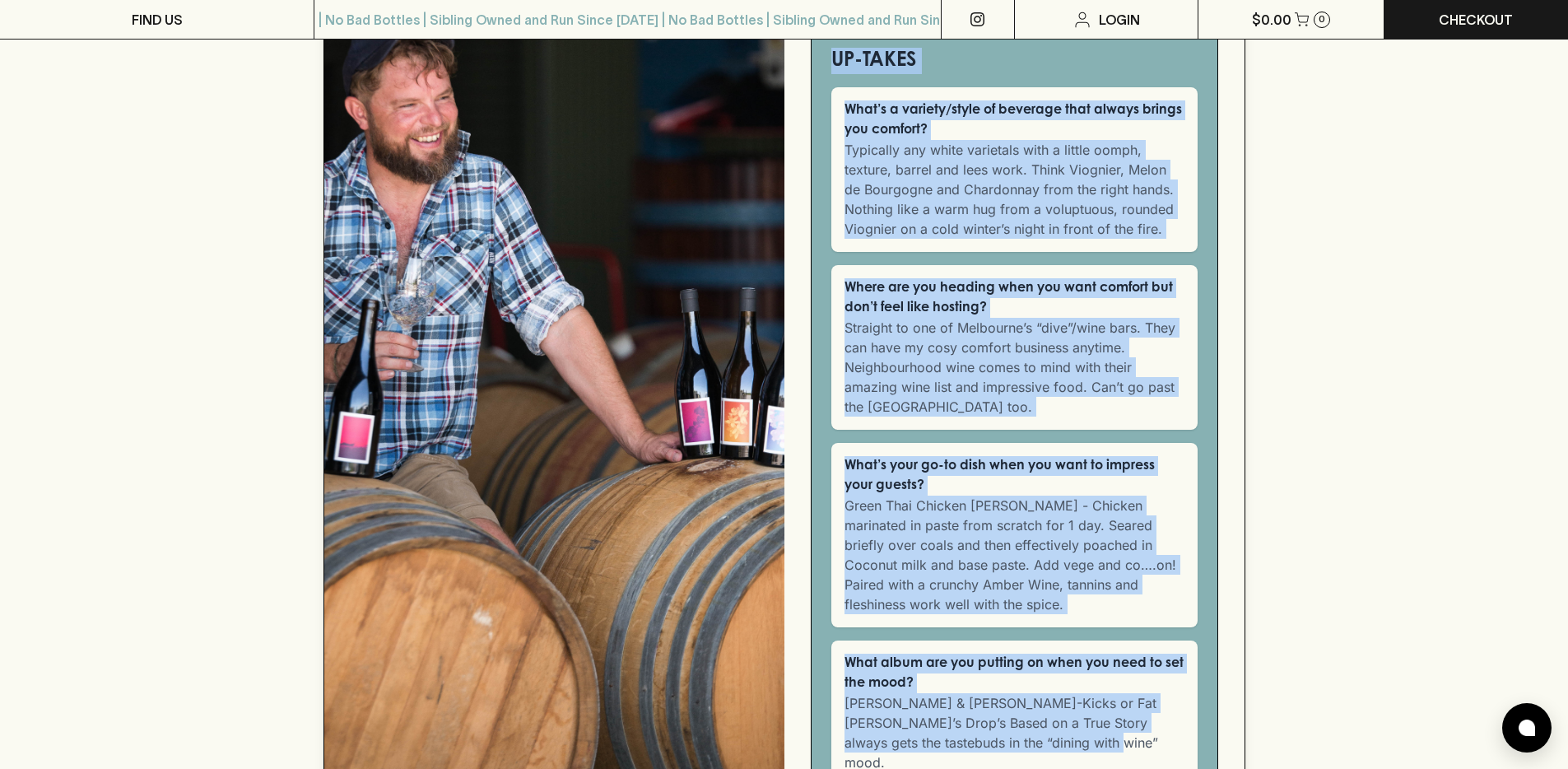 drag, startPoint x: 835, startPoint y: 318, endPoint x: 1024, endPoint y: 678, distance: 406.59685 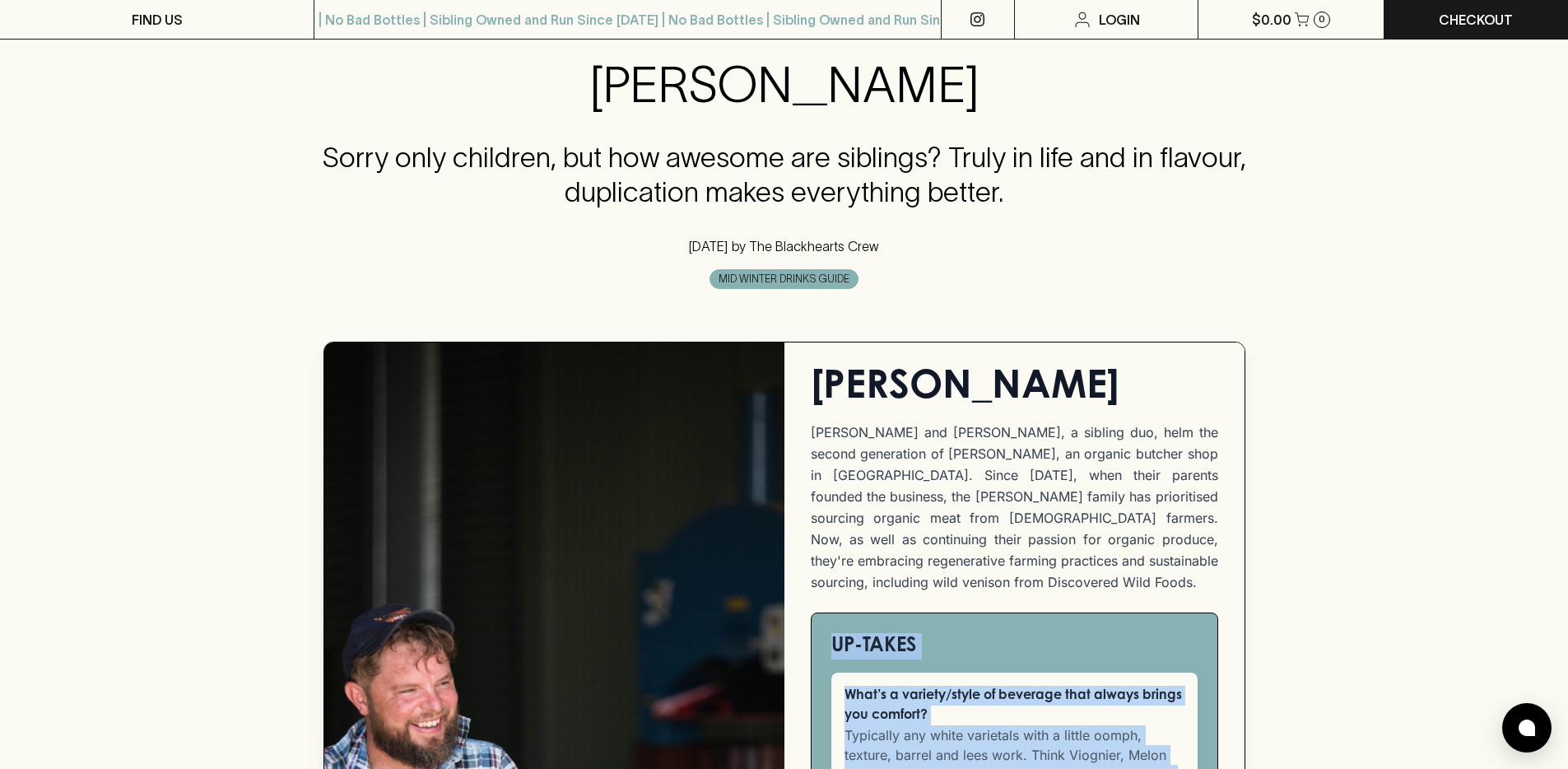scroll, scrollTop: 990, scrollLeft: 0, axis: vertical 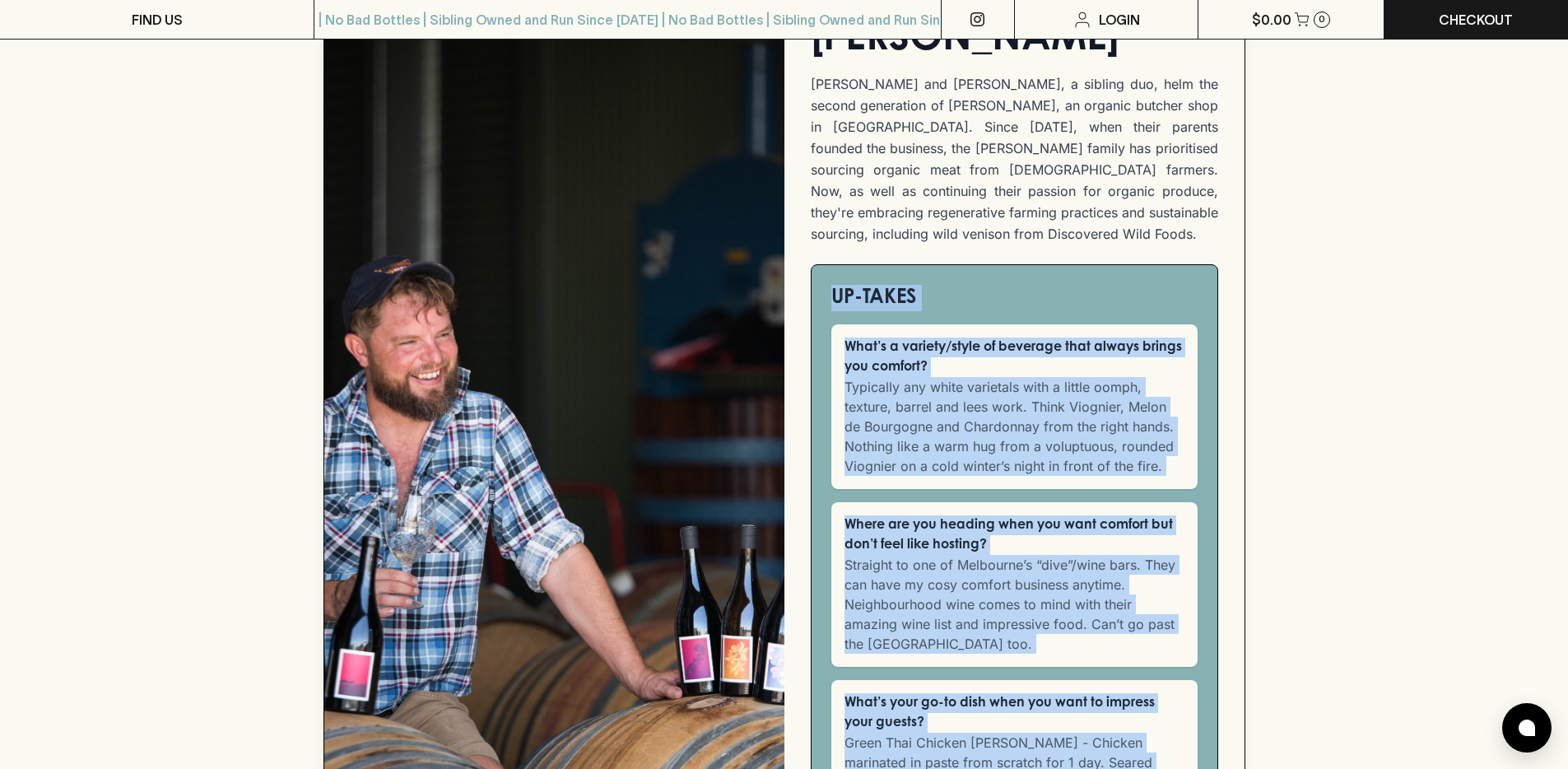 click on "Straight to one of Melbourne’s “dive”/wine bars.  They can have my cosy comfort business anytime. Neighbourhood wine comes to mind with their amazing wine list and impressive food. Can’t go past the [GEOGRAPHIC_DATA] too." at bounding box center (1014, 604) 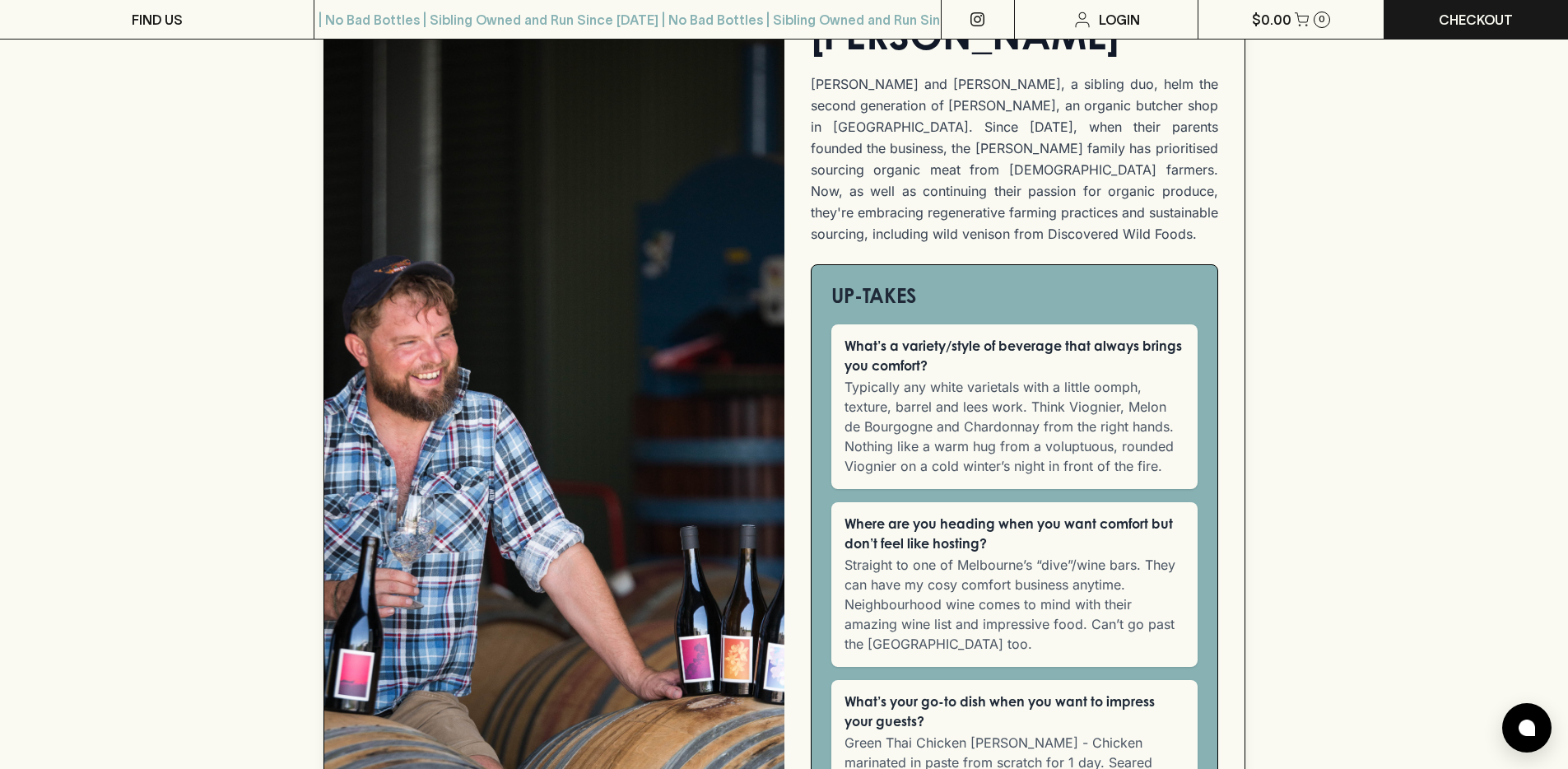 click on "UP-TAKES" at bounding box center (1014, 298) 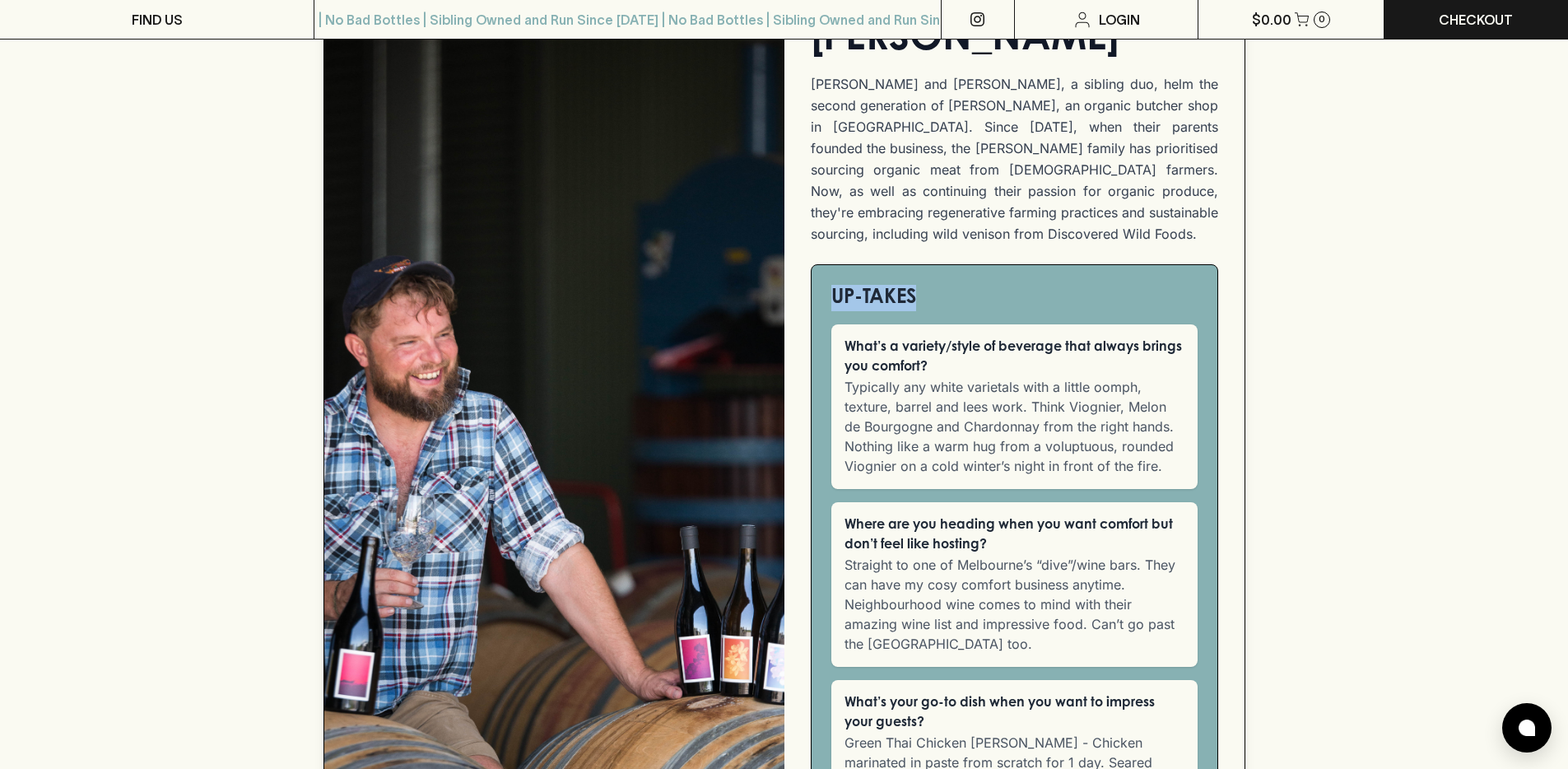 drag, startPoint x: 836, startPoint y: 273, endPoint x: 927, endPoint y: 283, distance: 91.5478 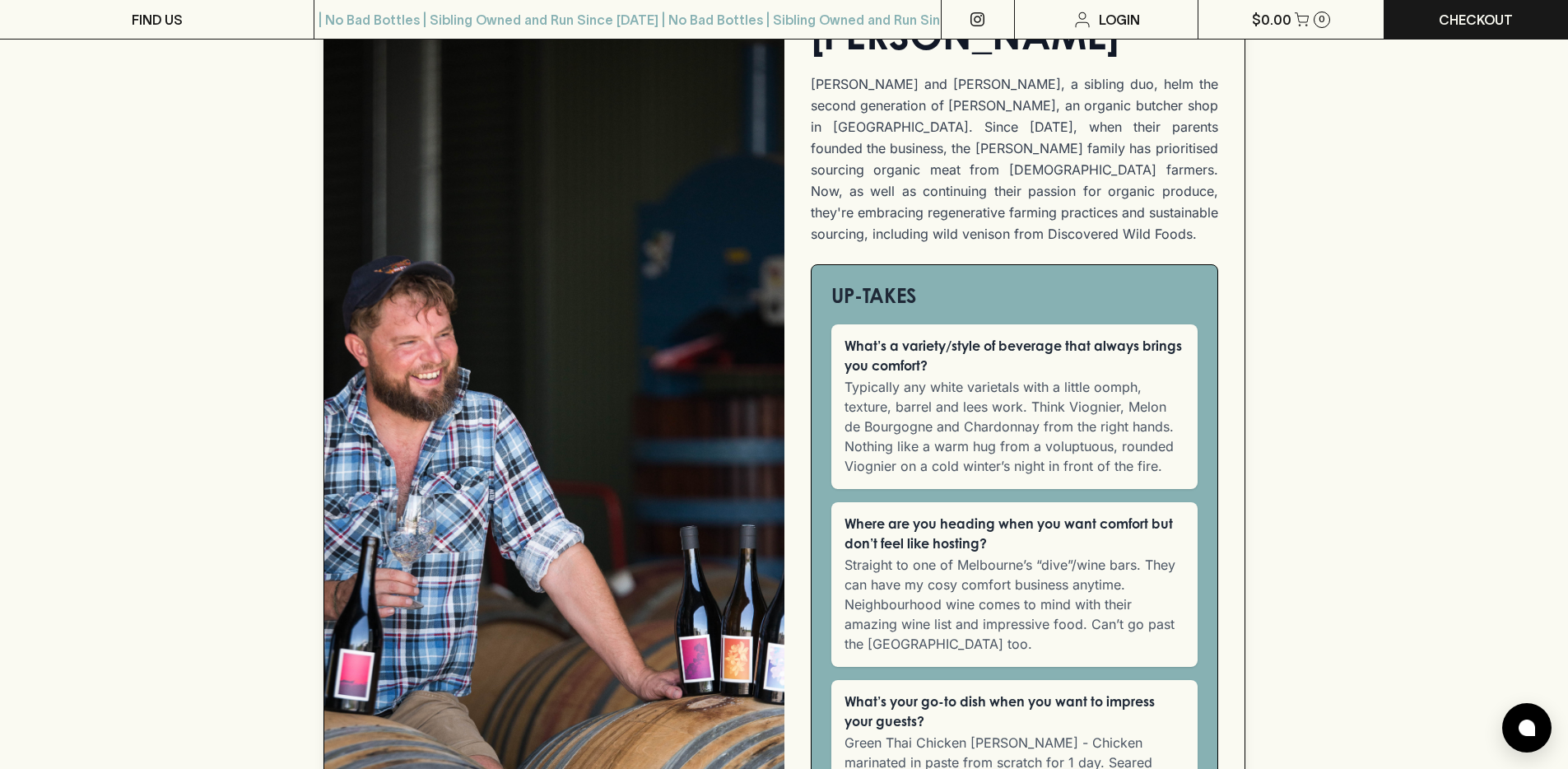 click on "UP-TAKES" at bounding box center (1014, 298) 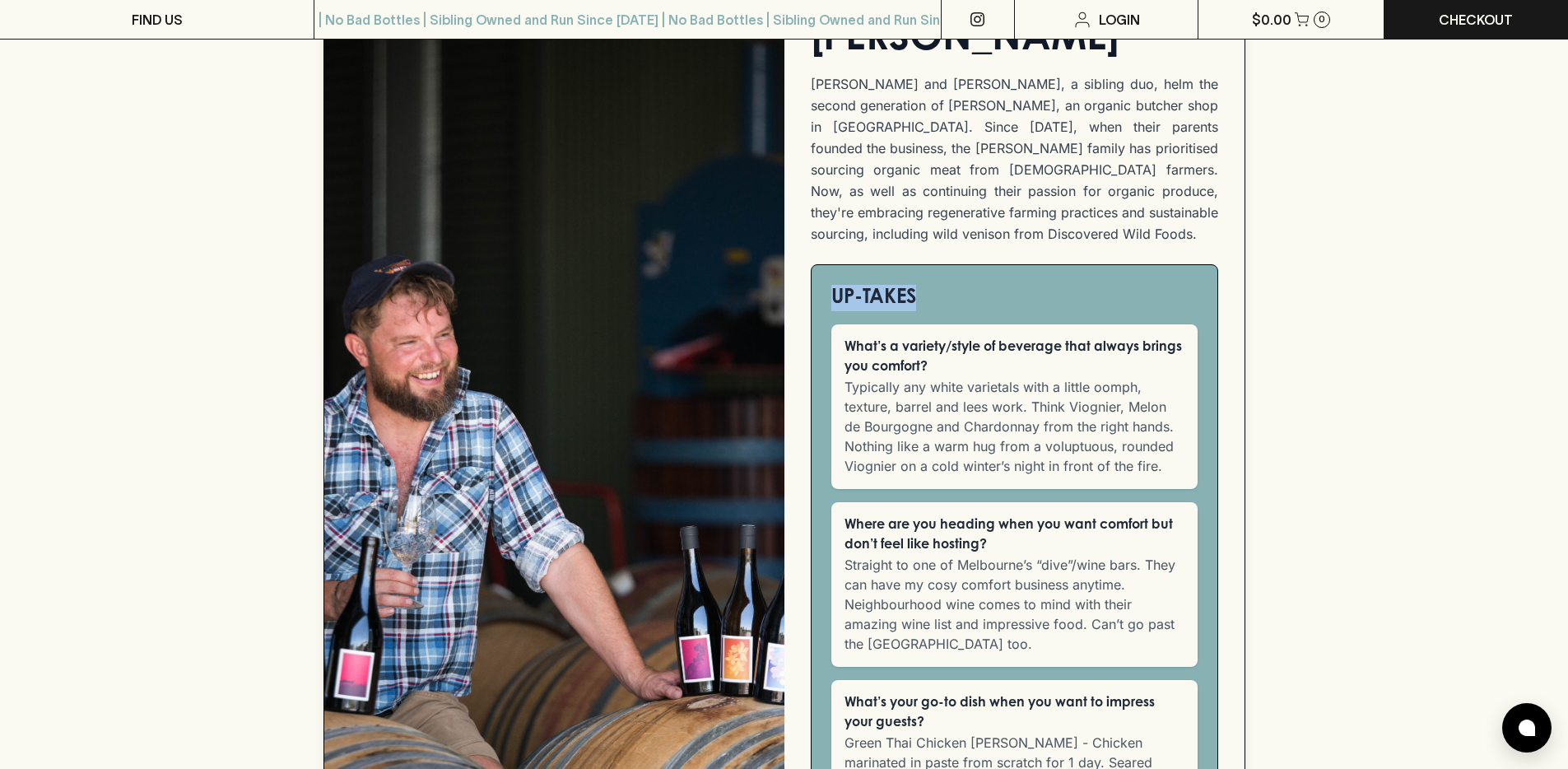 drag, startPoint x: 924, startPoint y: 279, endPoint x: 831, endPoint y: 275, distance: 93.085982 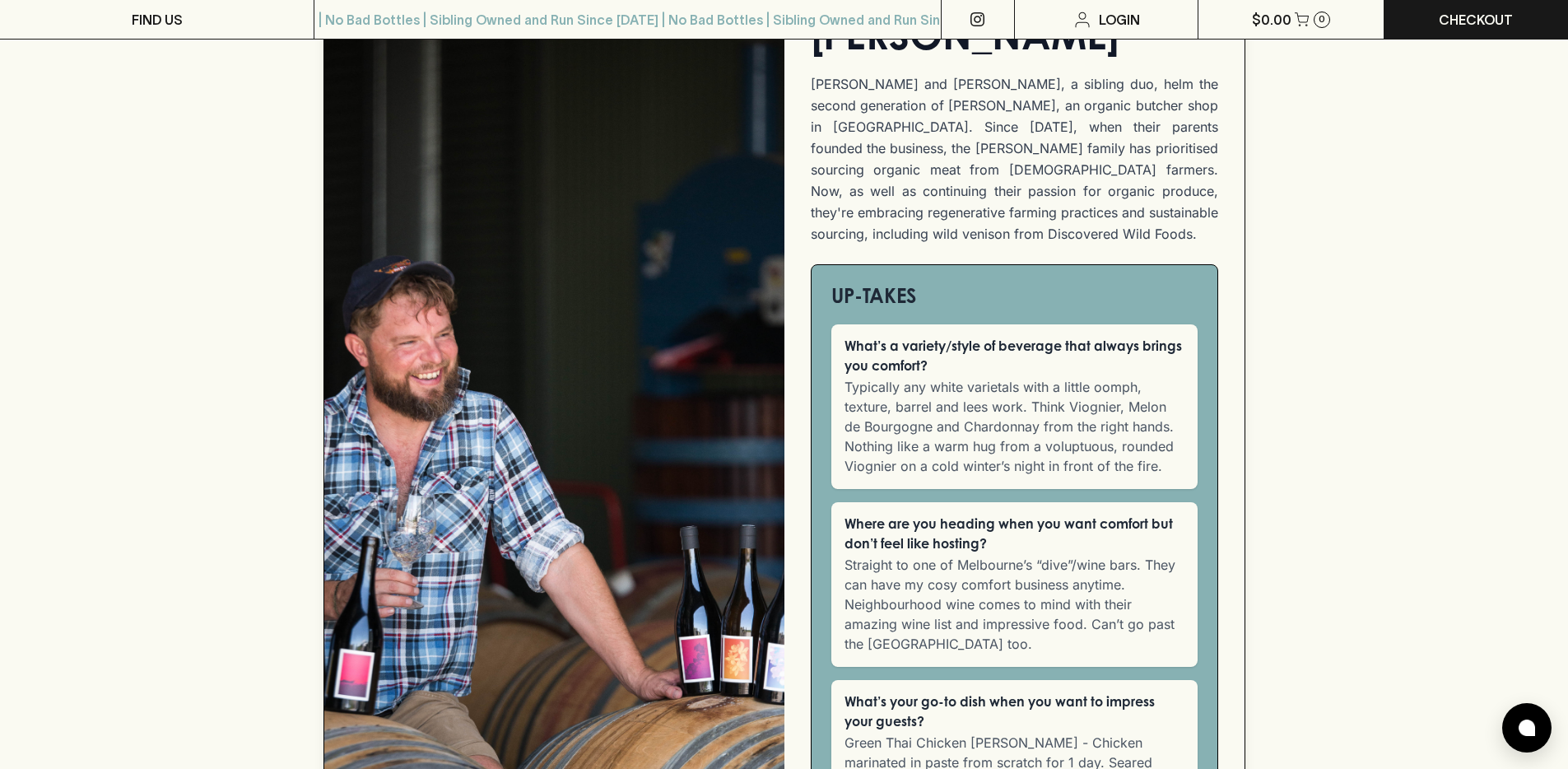 click on "UP-TAKES" at bounding box center (1014, 298) 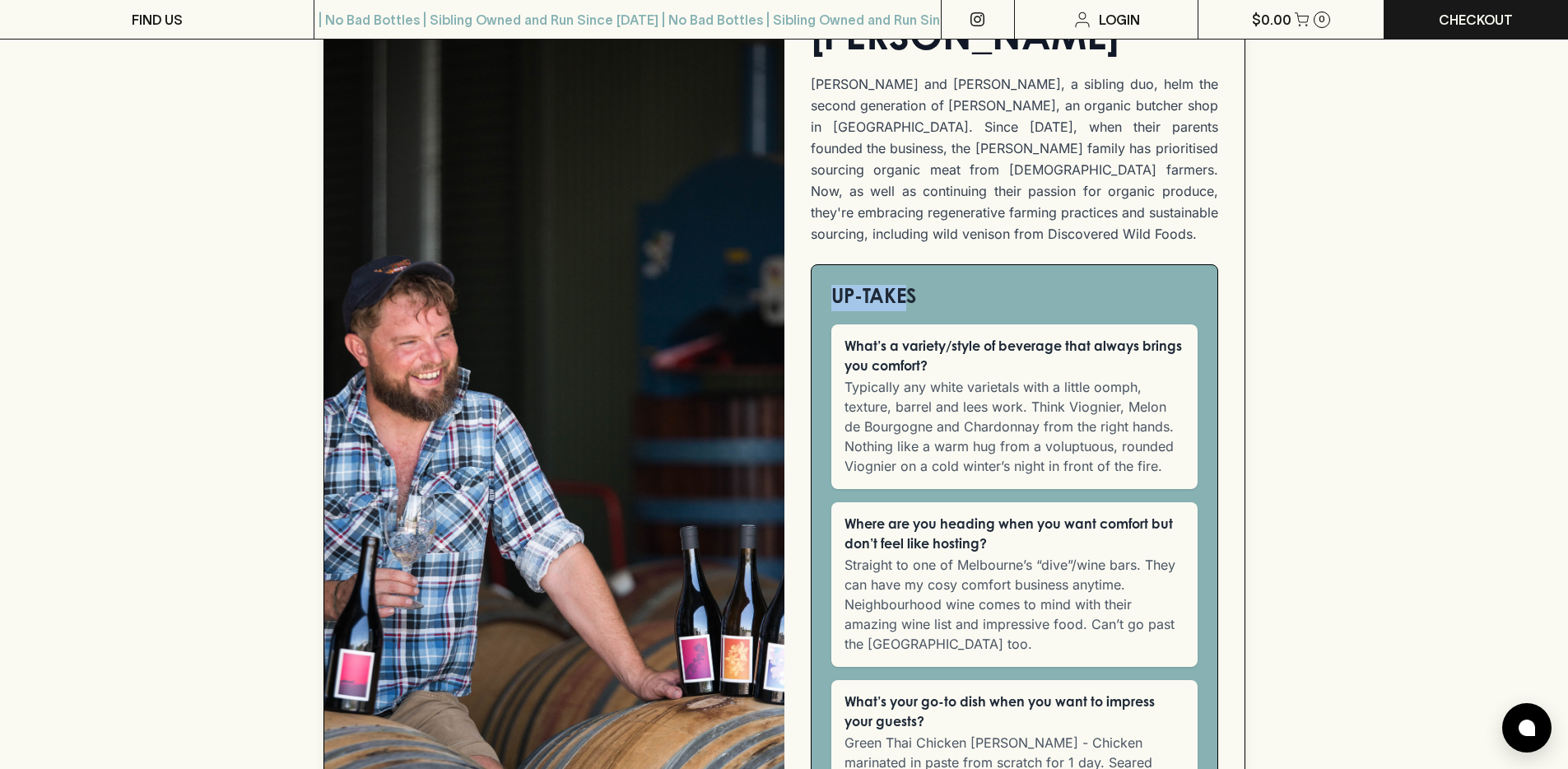 drag, startPoint x: 835, startPoint y: 277, endPoint x: 909, endPoint y: 279, distance: 74.027022 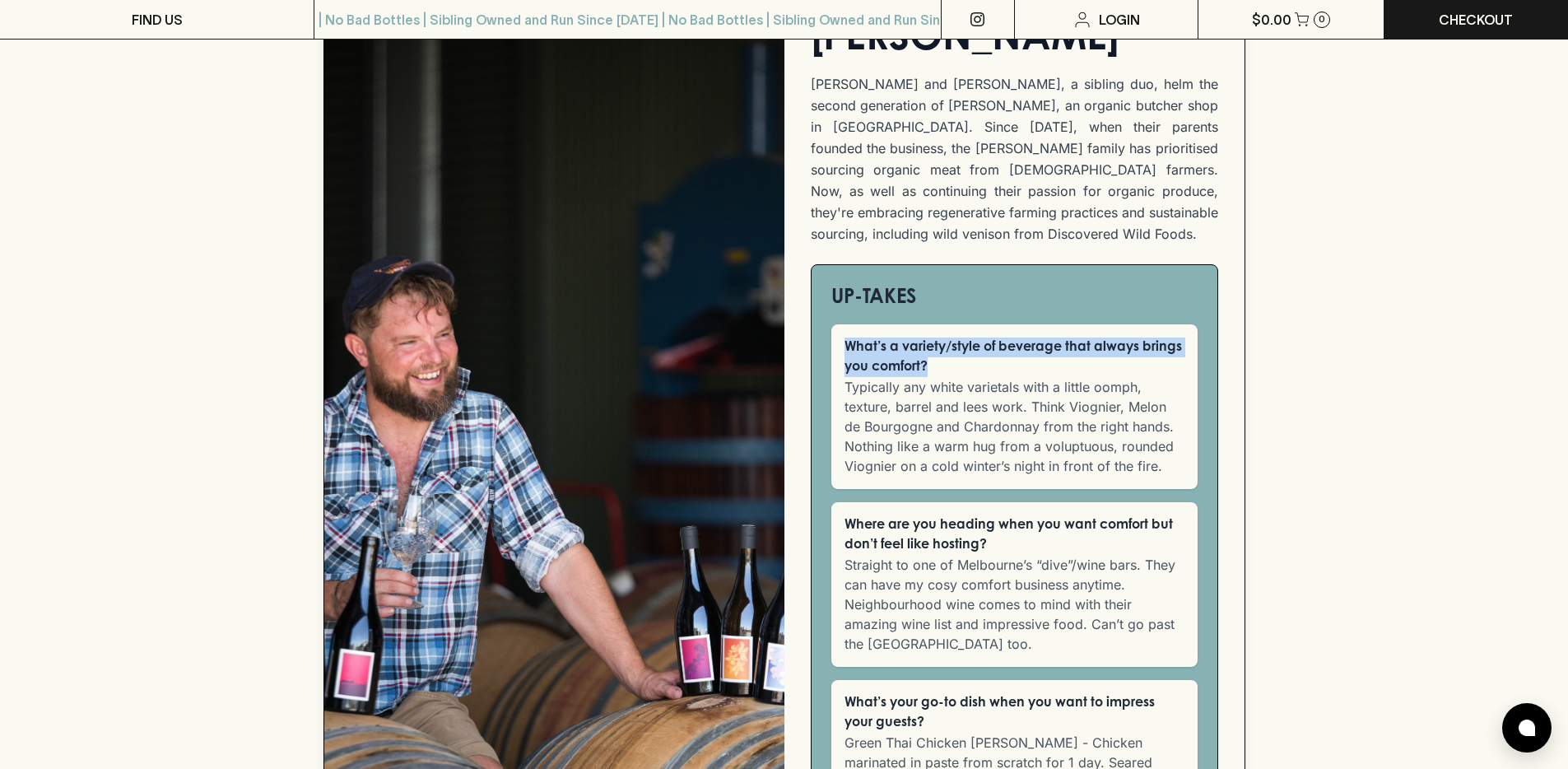 drag, startPoint x: 849, startPoint y: 323, endPoint x: 938, endPoint y: 341, distance: 90.801982 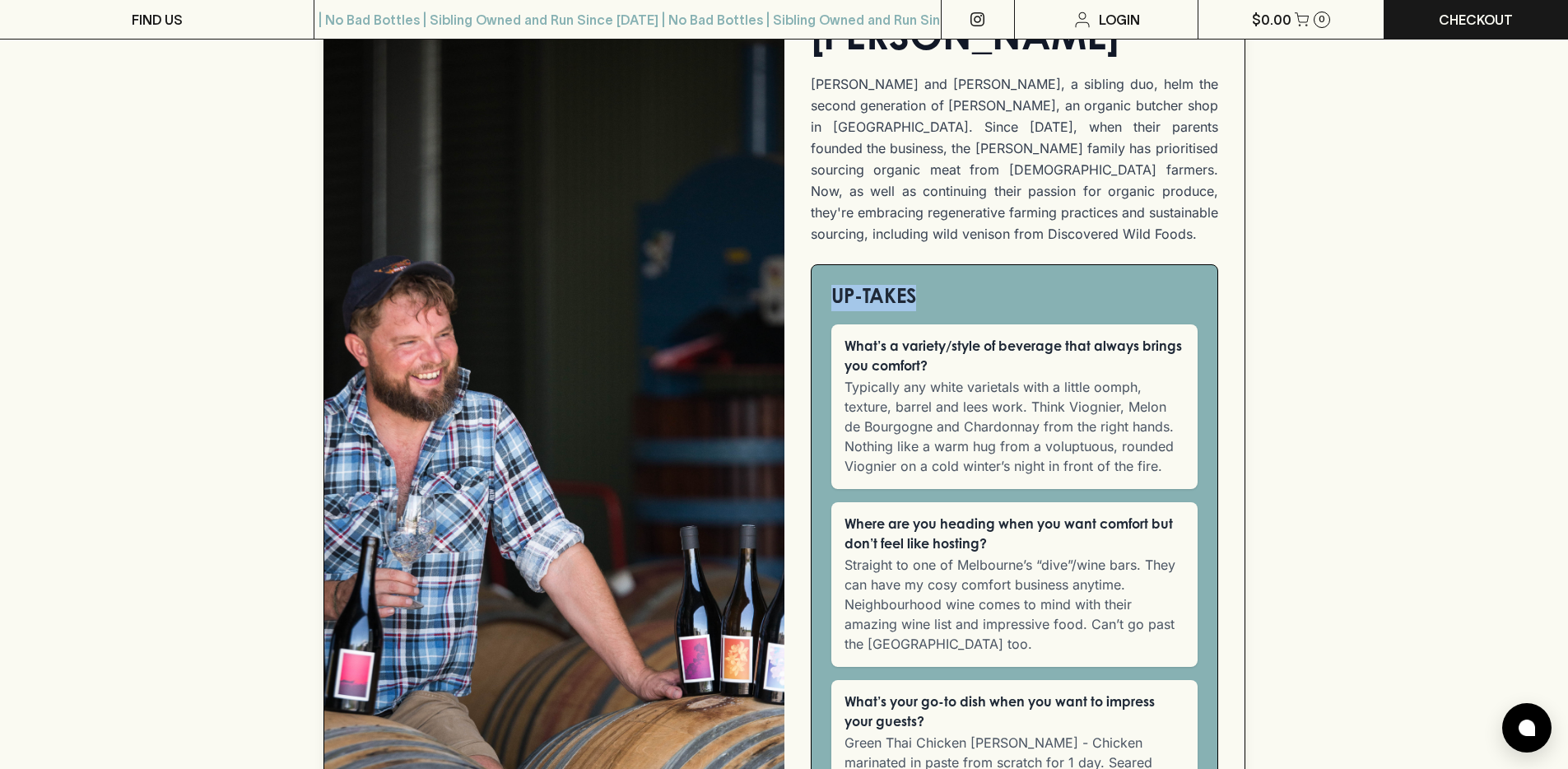 drag, startPoint x: 836, startPoint y: 276, endPoint x: 914, endPoint y: 286, distance: 78.63841 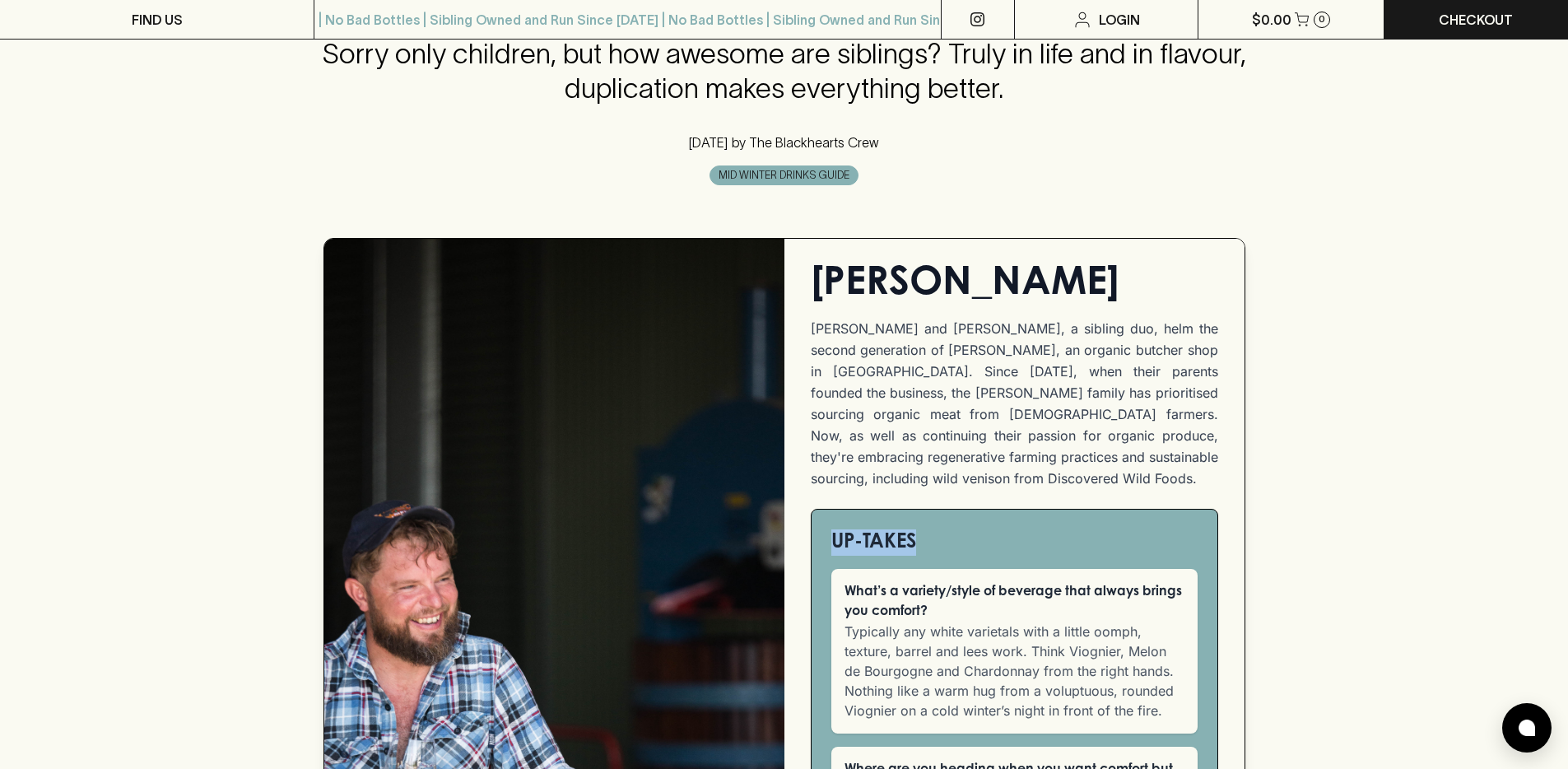 scroll, scrollTop: 755, scrollLeft: 0, axis: vertical 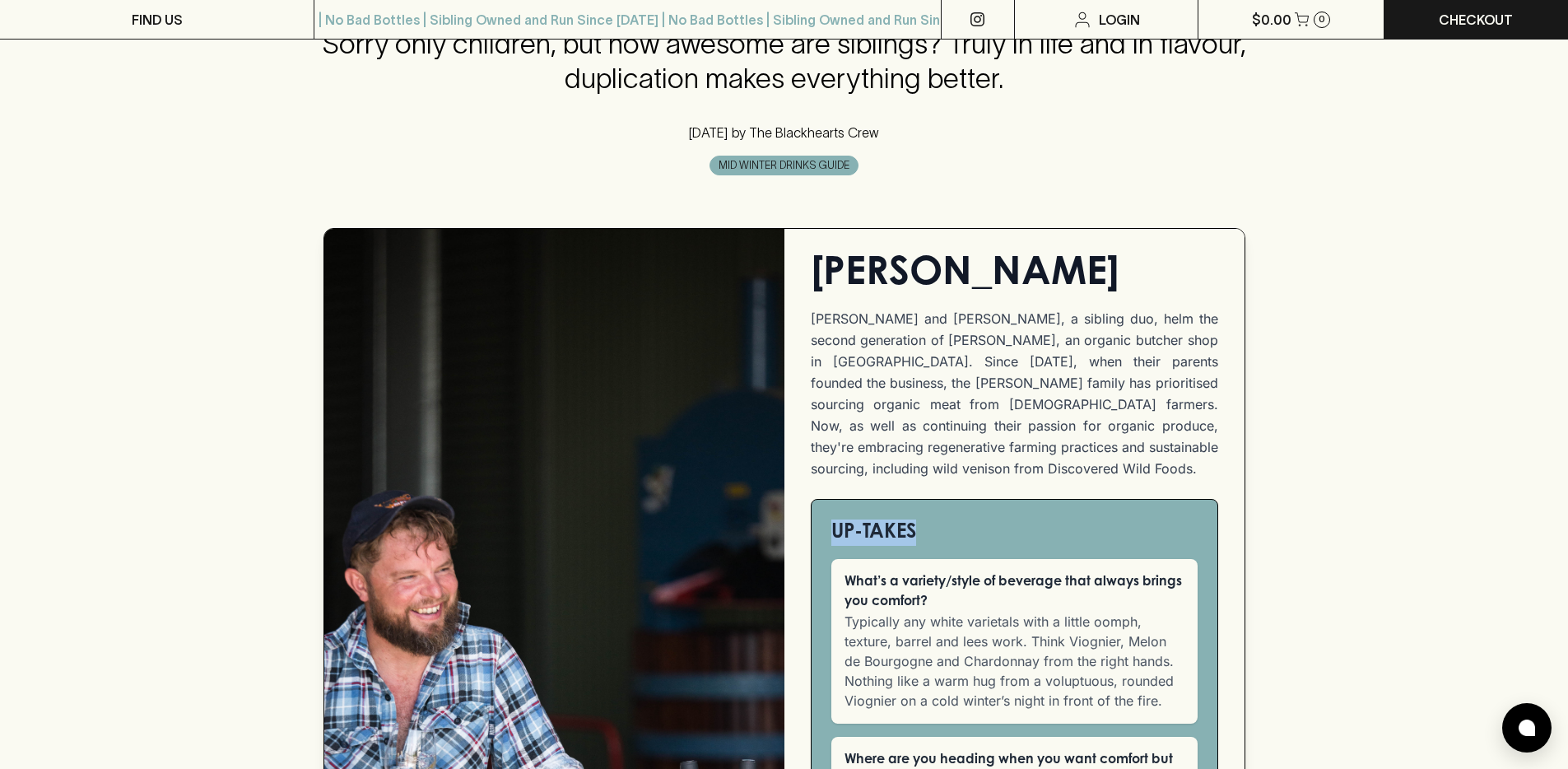 click on "UP-TAKES" at bounding box center [1014, 533] 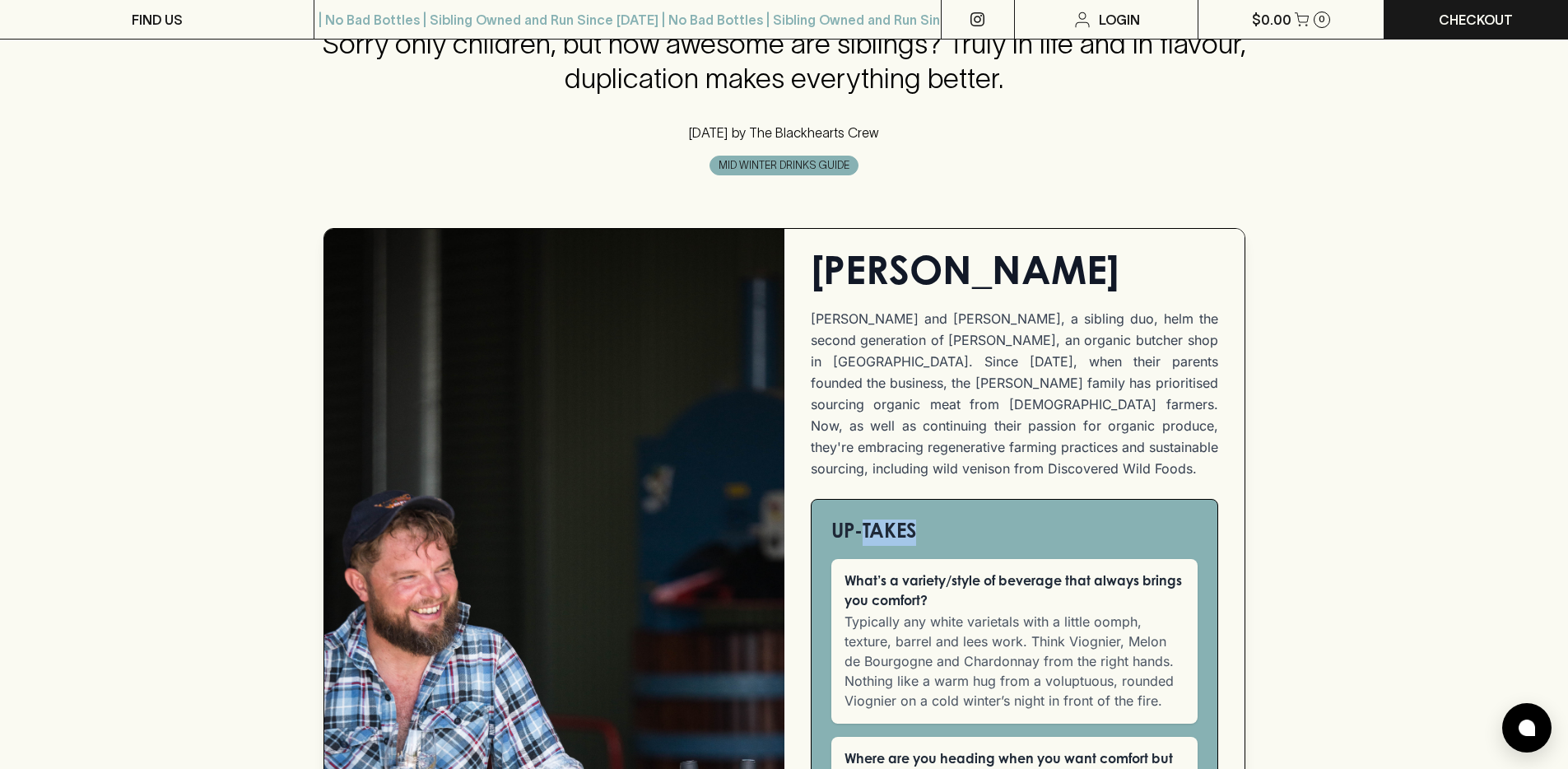click on "UP-TAKES" at bounding box center [1014, 533] 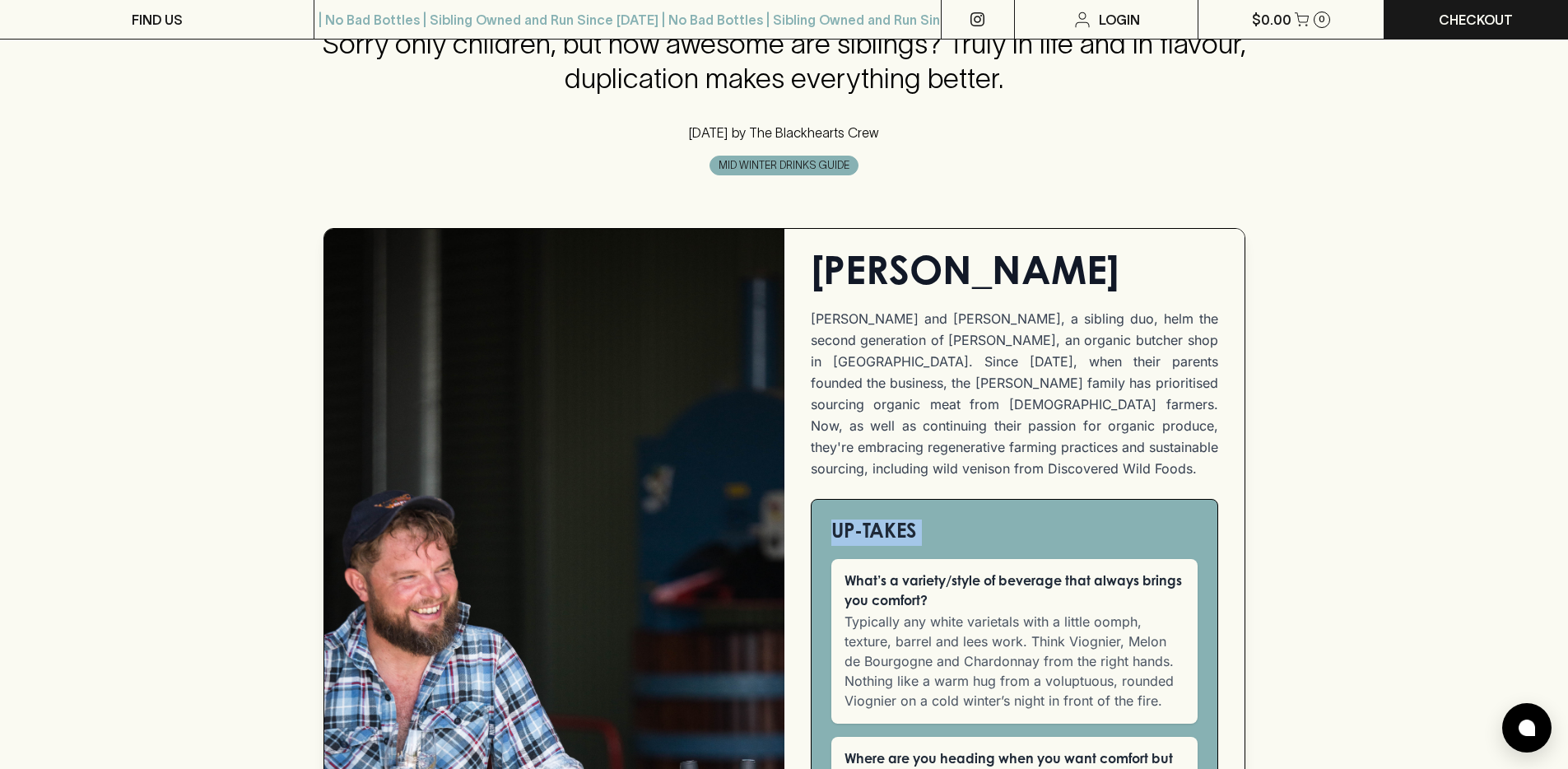 click on "UP-TAKES" at bounding box center [1014, 533] 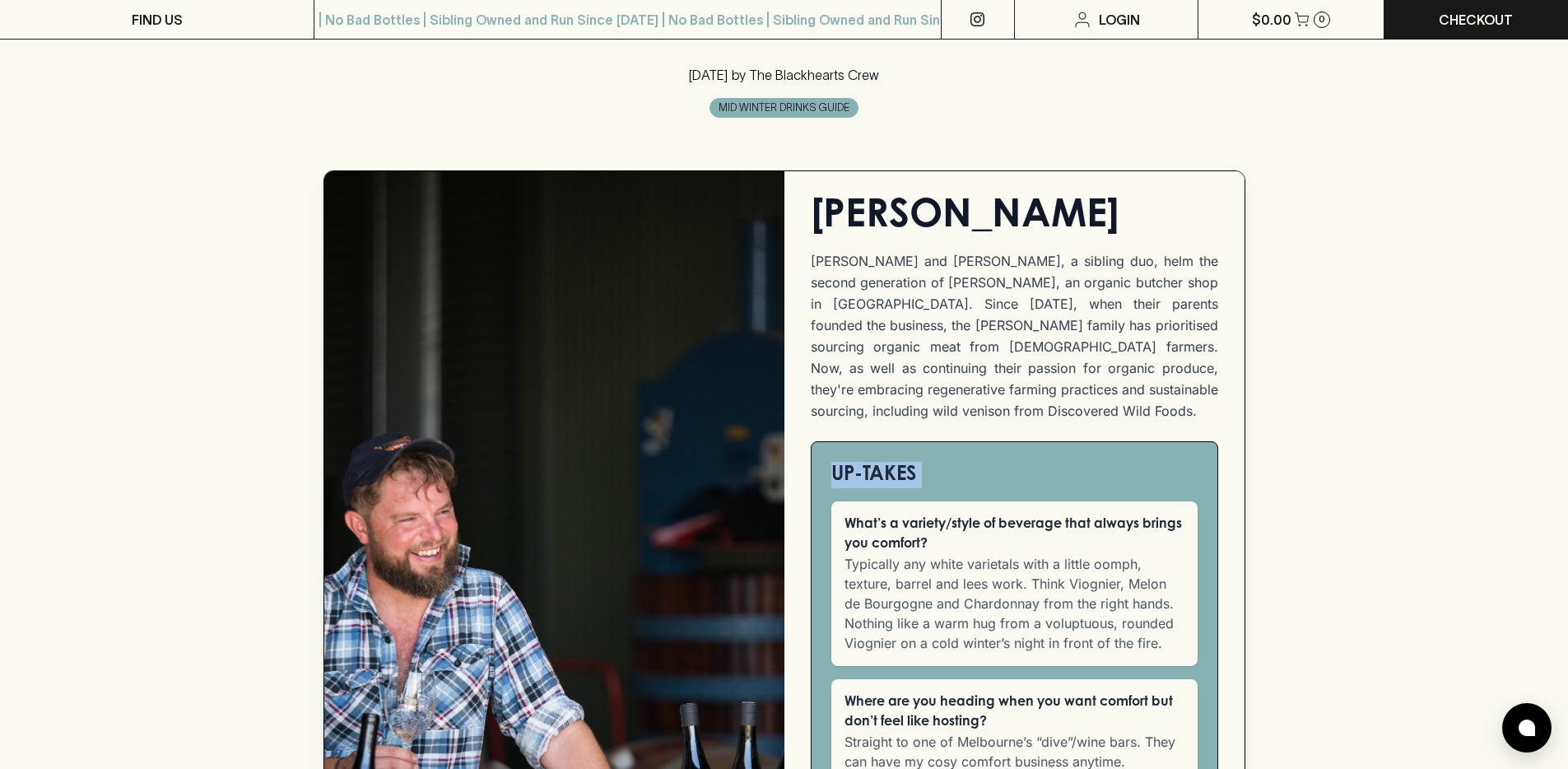 scroll, scrollTop: 833, scrollLeft: 0, axis: vertical 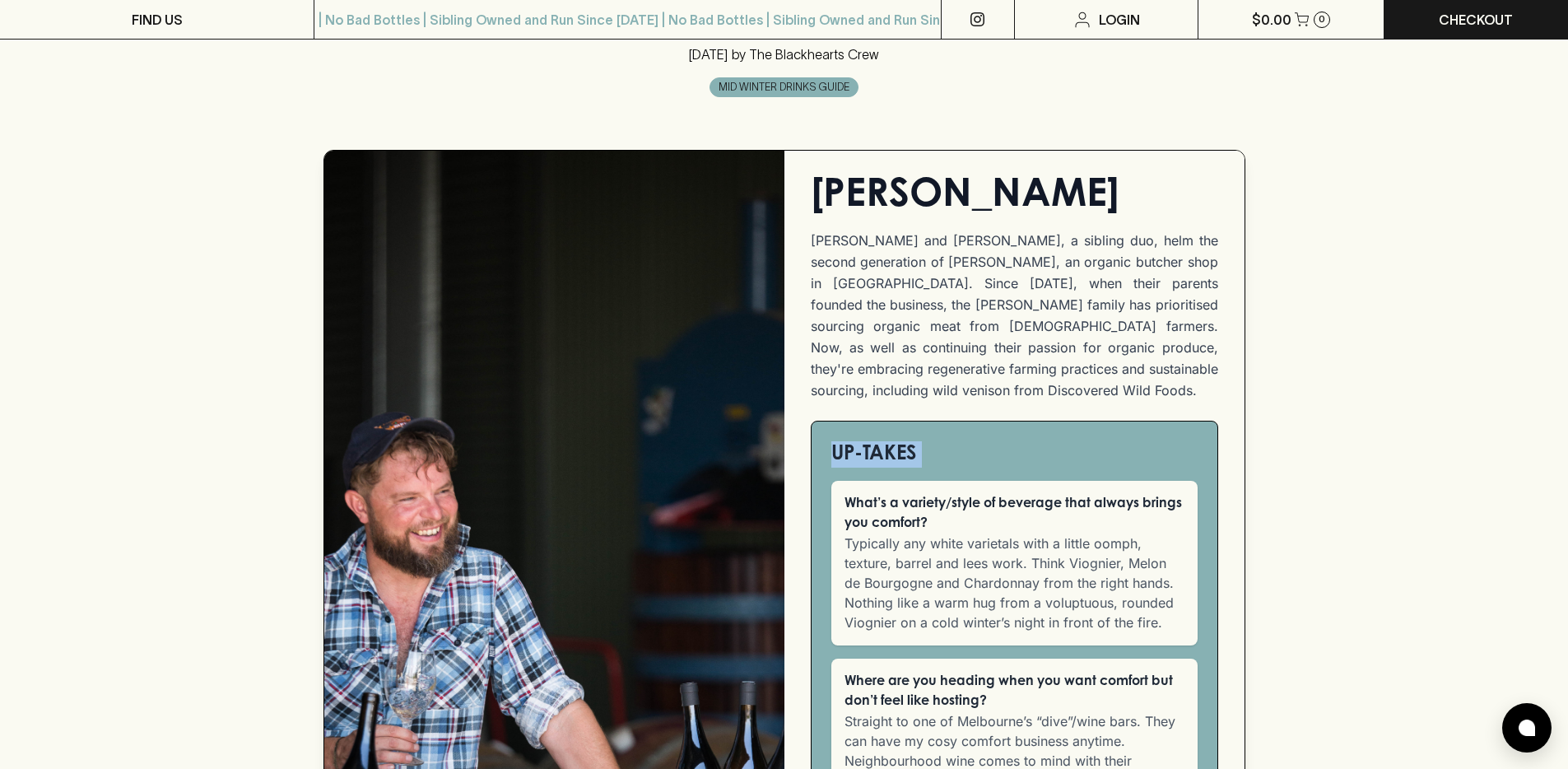 click on "UP-TAKES
What’s a variety/style of beverage that always brings you comfort?
Typically any white varietals with a little oomph, texture, barrel and lees work. Think Viognier, Melon de Bourgogne and Chardonnay from the right hands. Nothing like a warm hug from a voluptuous, rounded Viognier on a cold winter’s night in front of the fire.
Where are you heading when you want comfort but don’t feel like hosting?
Straight to one of Melbourne’s “dive”/wine bars.  They can have my cosy comfort business anytime. Neighbourhood wine comes to mind with their amazing wine list and impressive food. Can’t go past the [GEOGRAPHIC_DATA] too." at bounding box center (1014, 810) 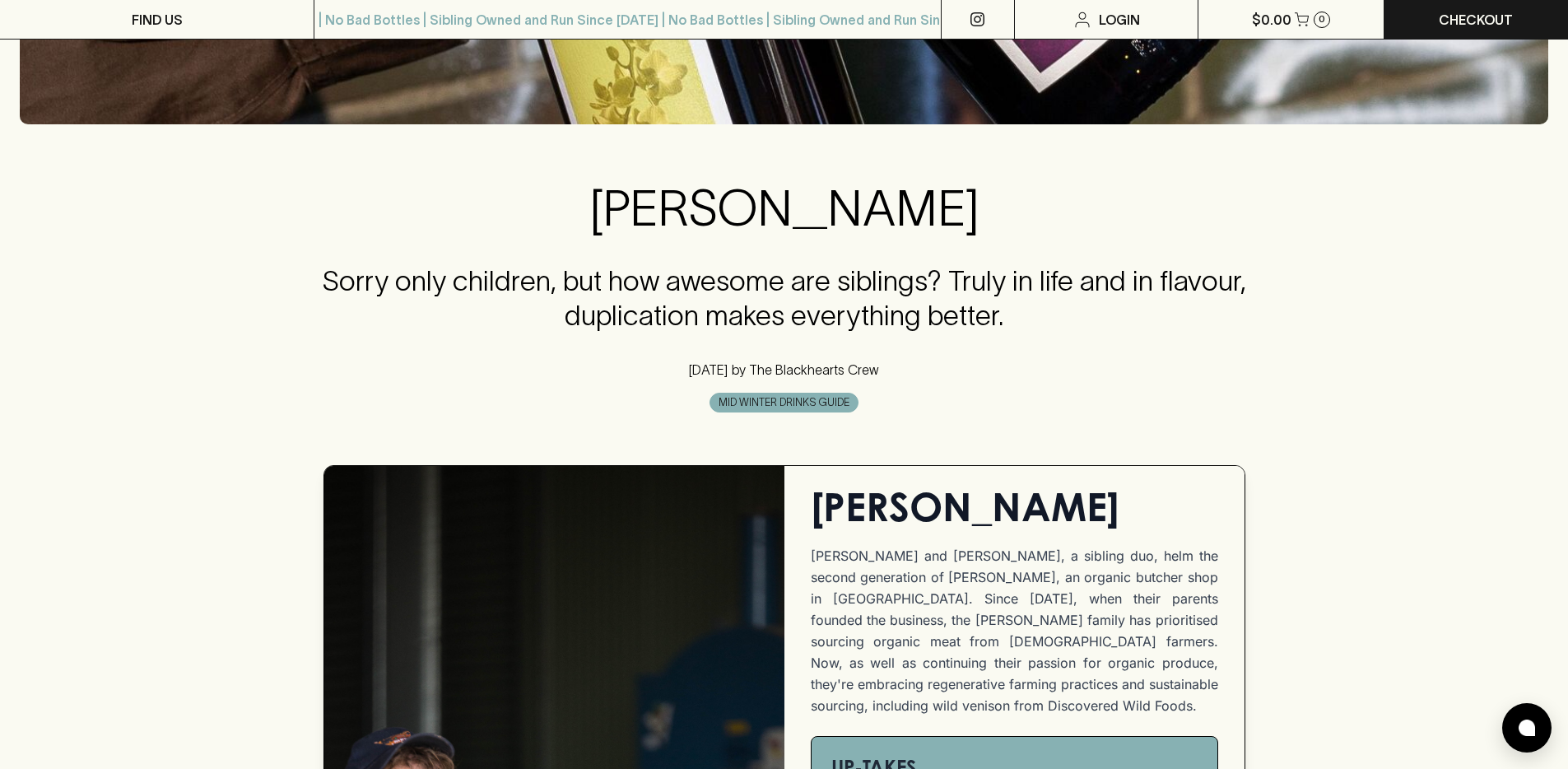 scroll, scrollTop: 603, scrollLeft: 0, axis: vertical 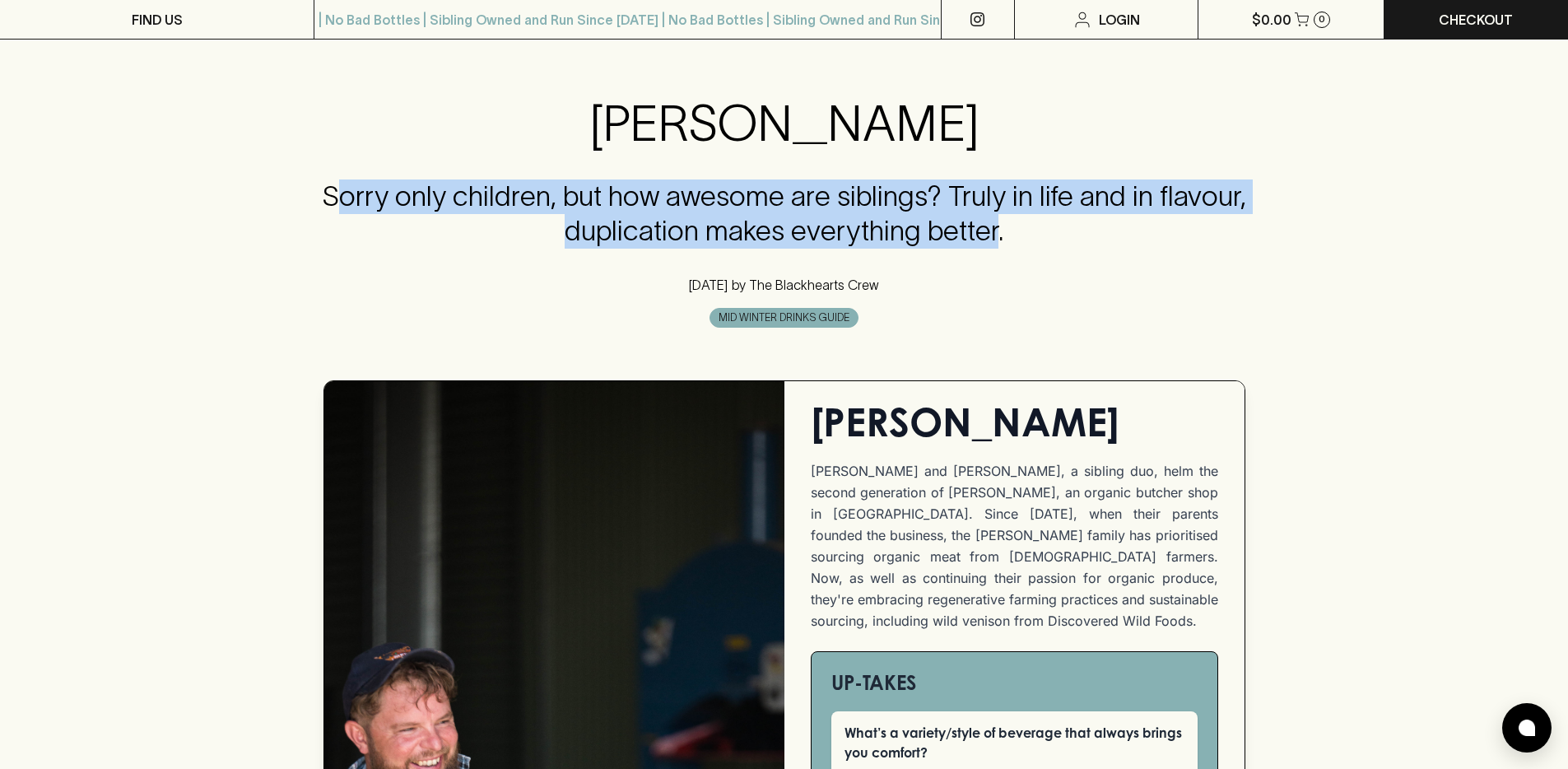 drag, startPoint x: 999, startPoint y: 240, endPoint x: 336, endPoint y: 192, distance: 664.73529 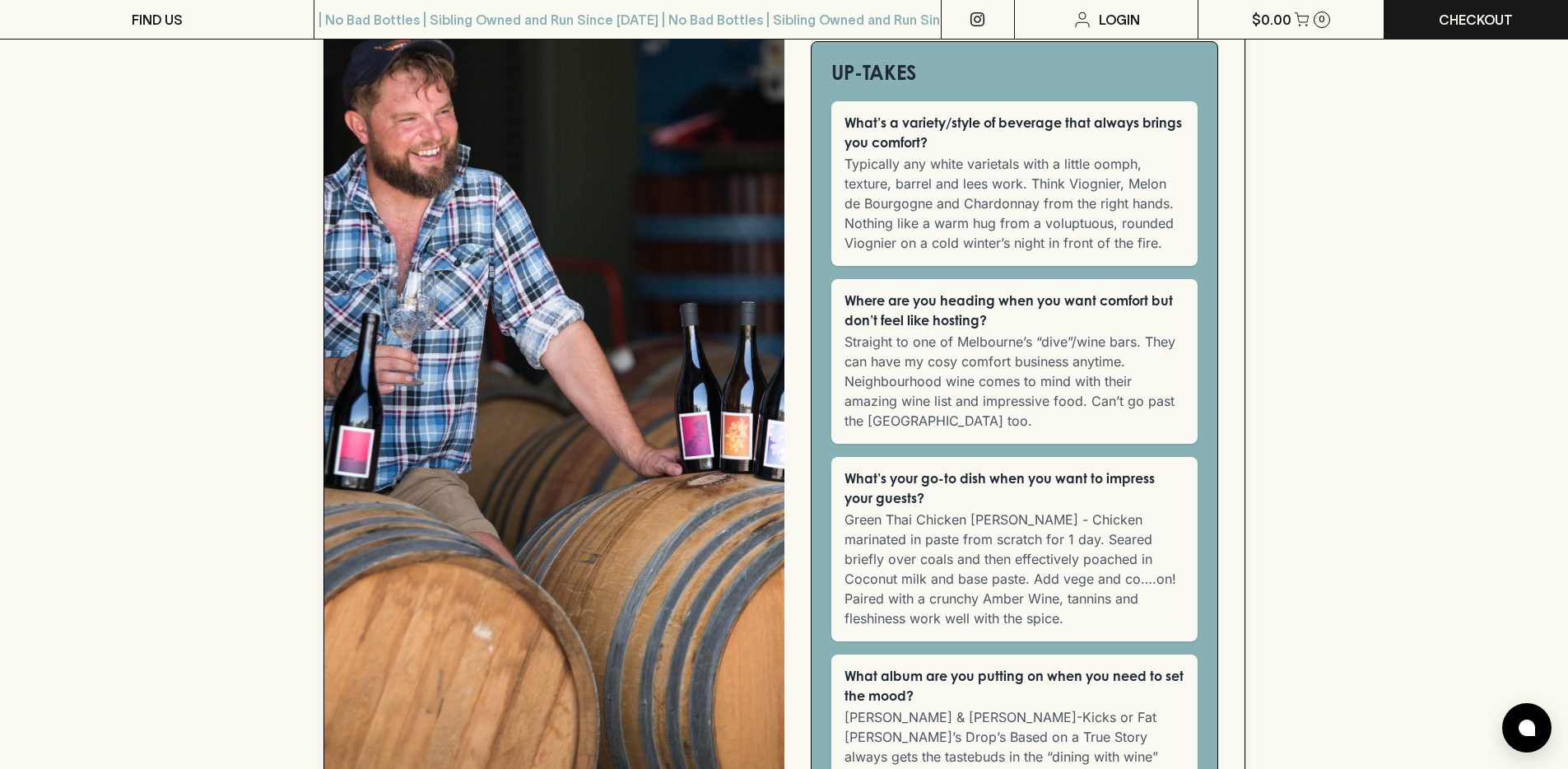 scroll, scrollTop: 1234, scrollLeft: 0, axis: vertical 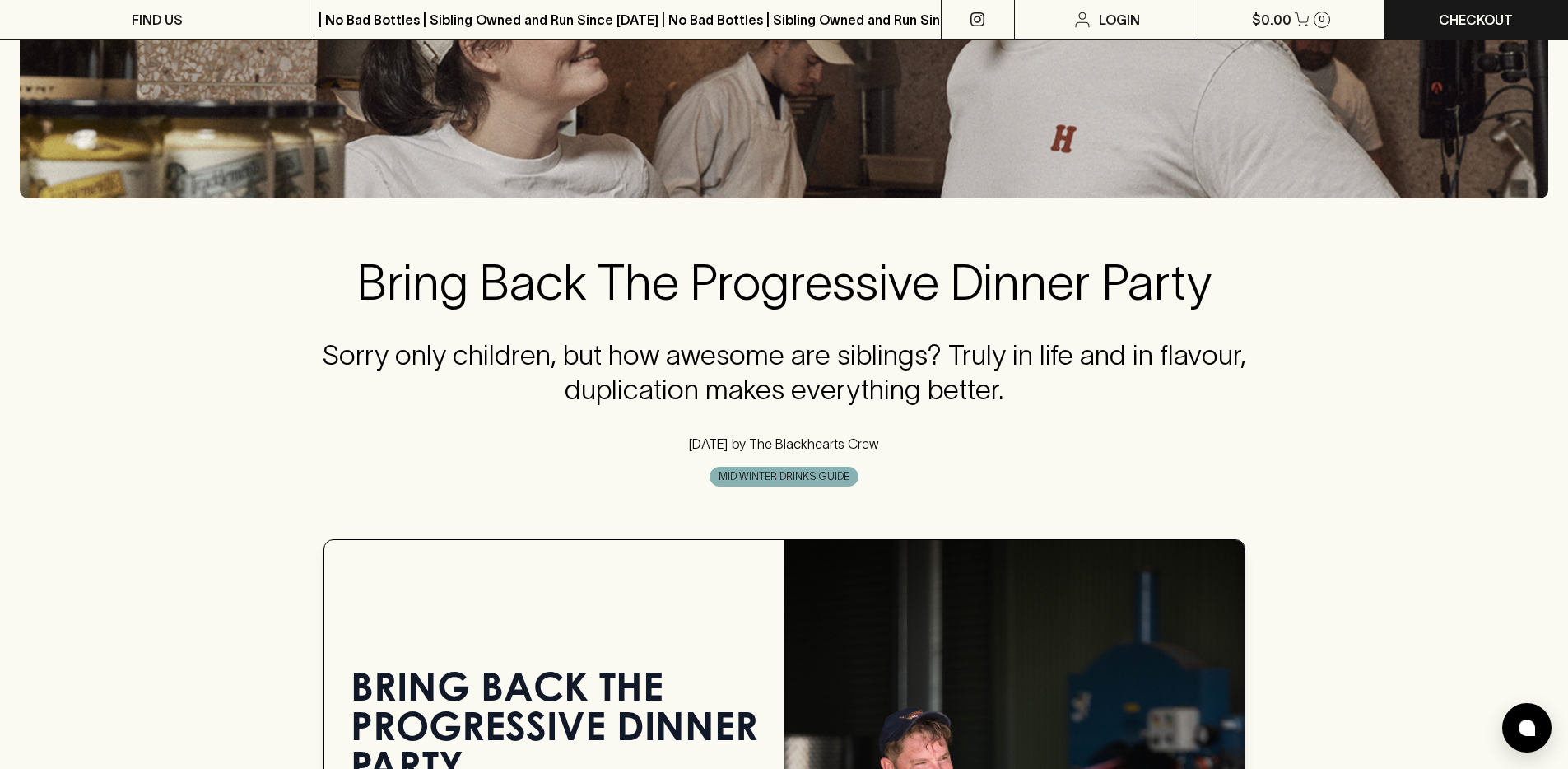 click on "Bring Back The Progressive Dinner Party" at bounding box center [784, 282] 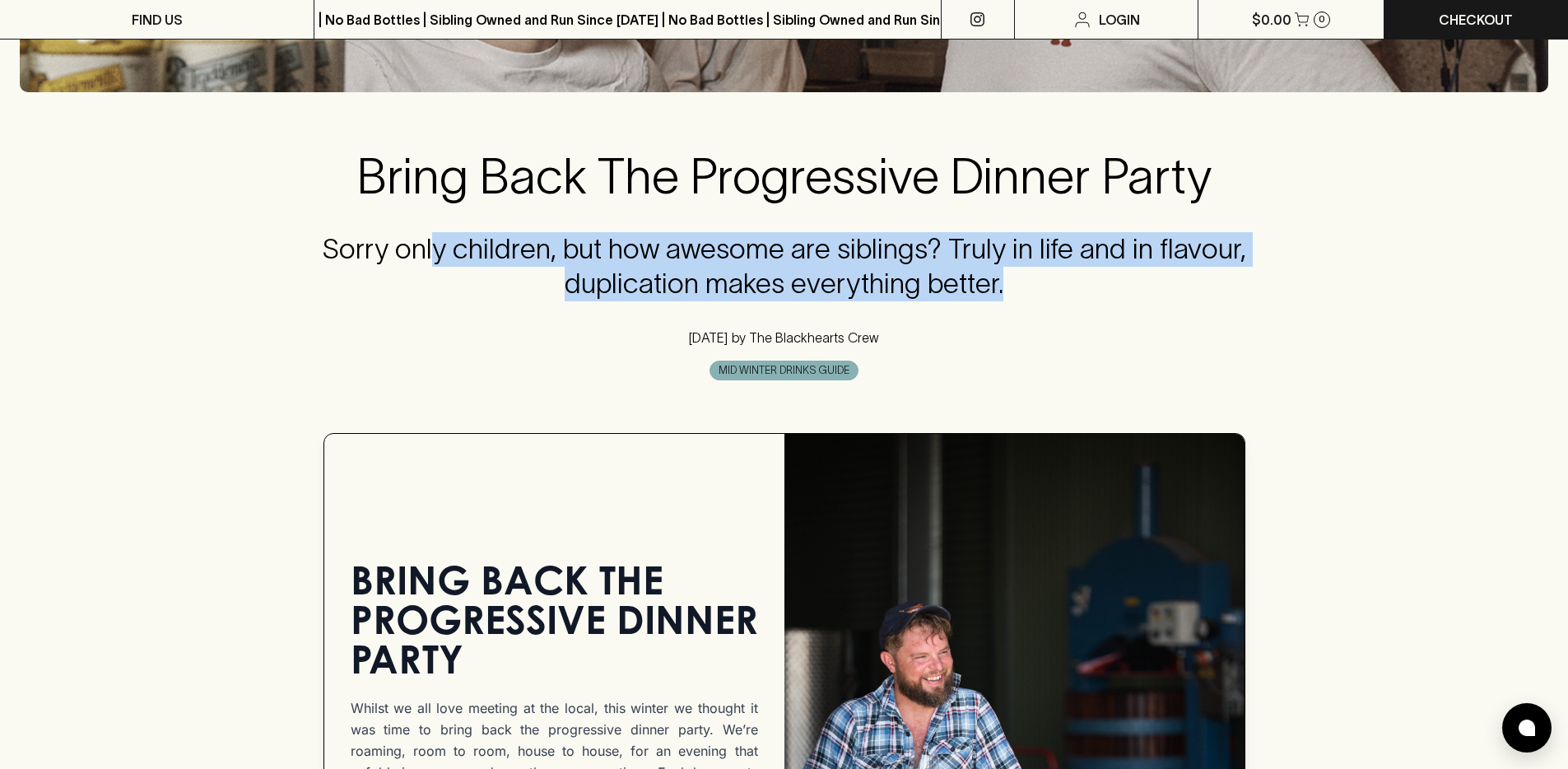 drag, startPoint x: 430, startPoint y: 235, endPoint x: 1095, endPoint y: 301, distance: 668.26716 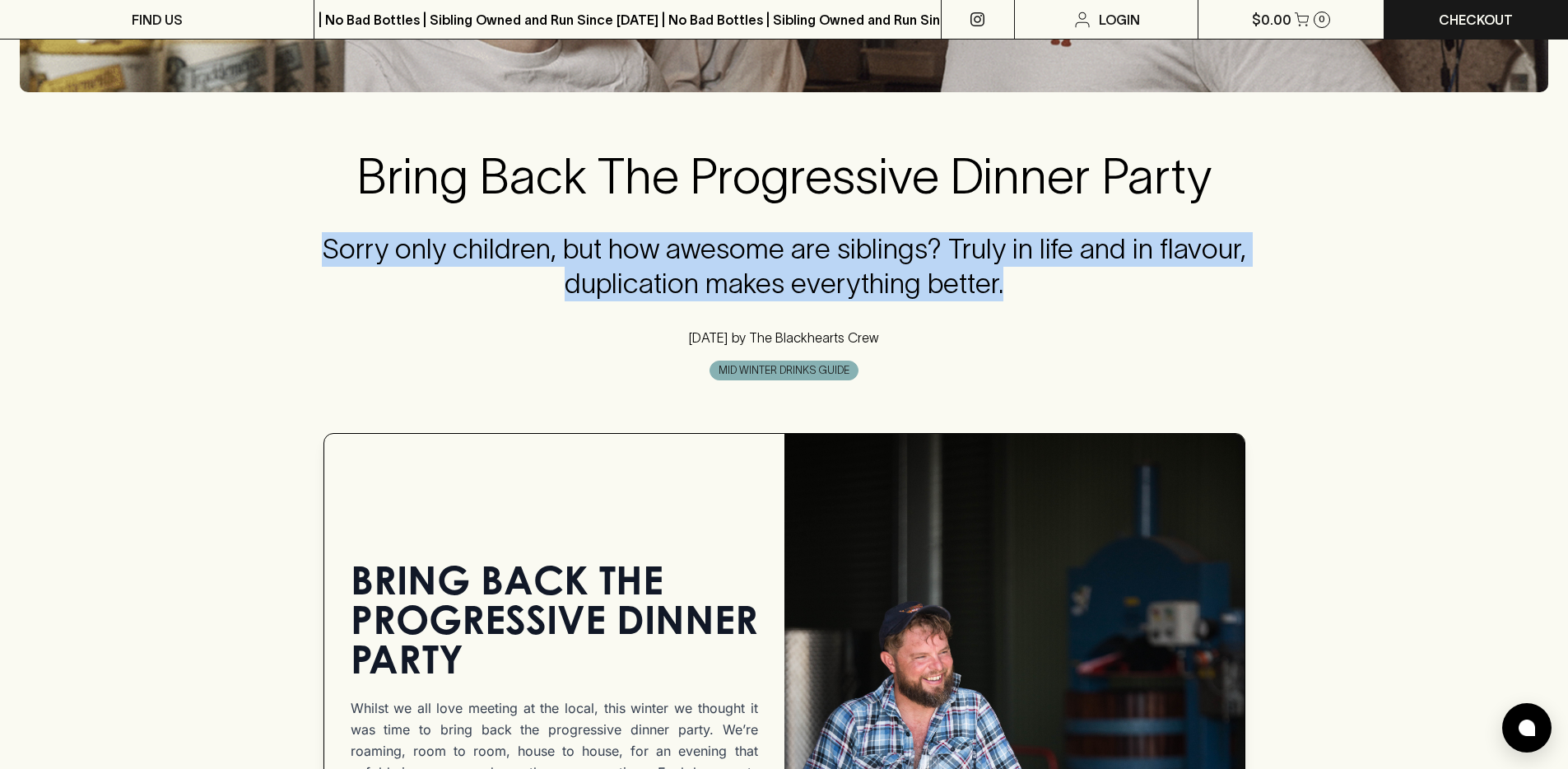 drag, startPoint x: 1095, startPoint y: 299, endPoint x: 324, endPoint y: 254, distance: 772.3121 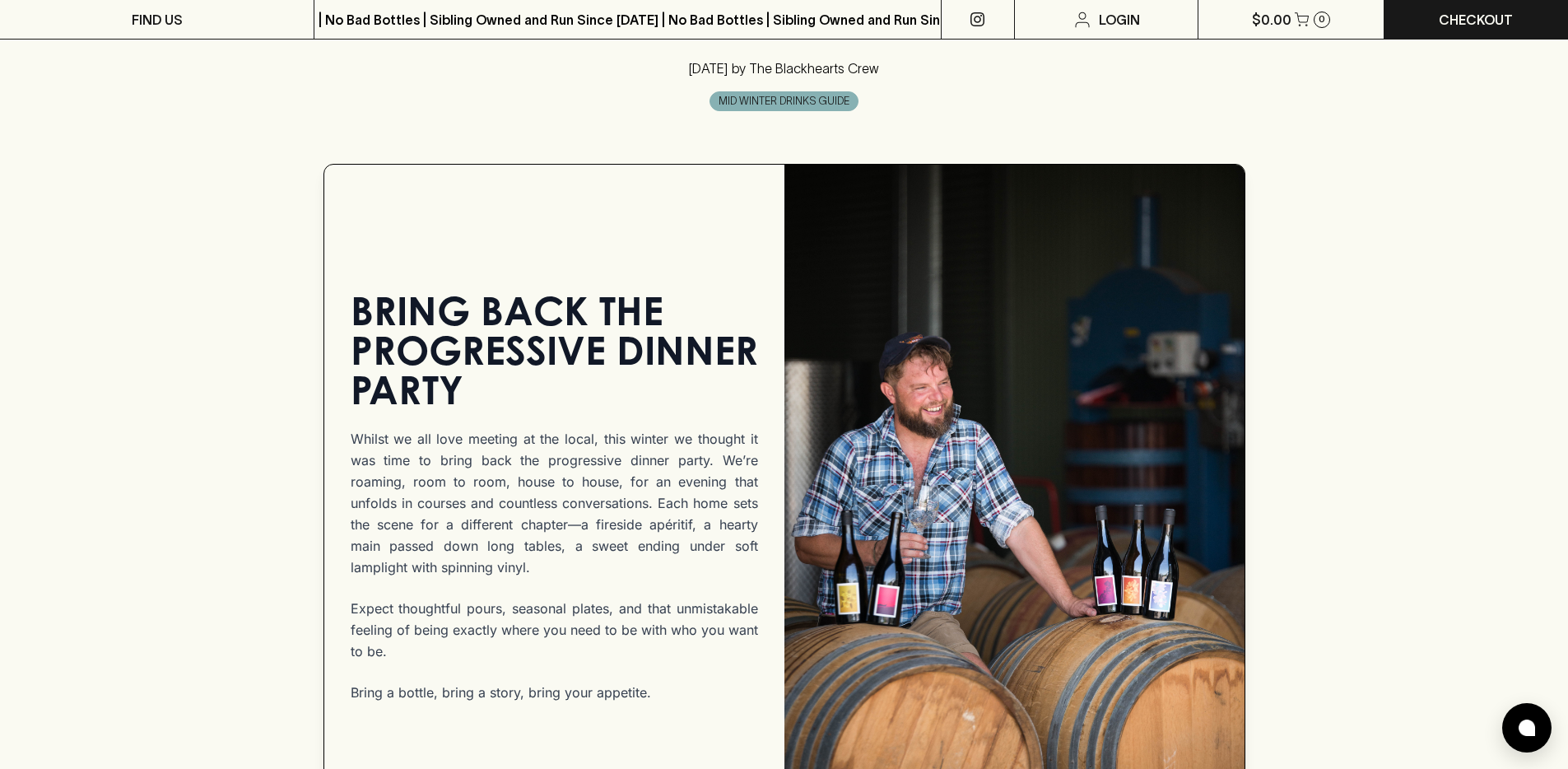 scroll, scrollTop: 984, scrollLeft: 0, axis: vertical 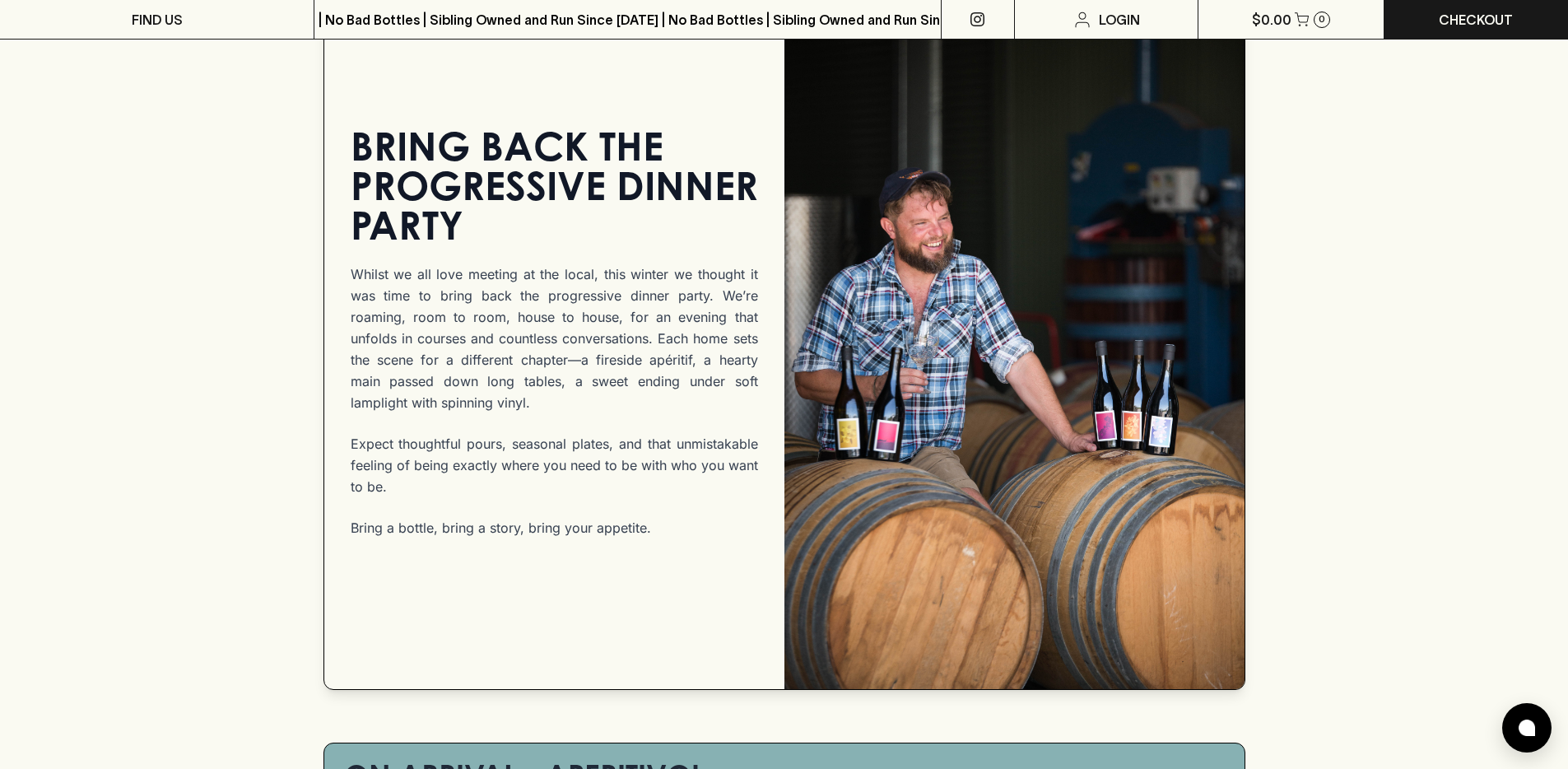 drag, startPoint x: 353, startPoint y: 149, endPoint x: 687, endPoint y: 554, distance: 524.95809 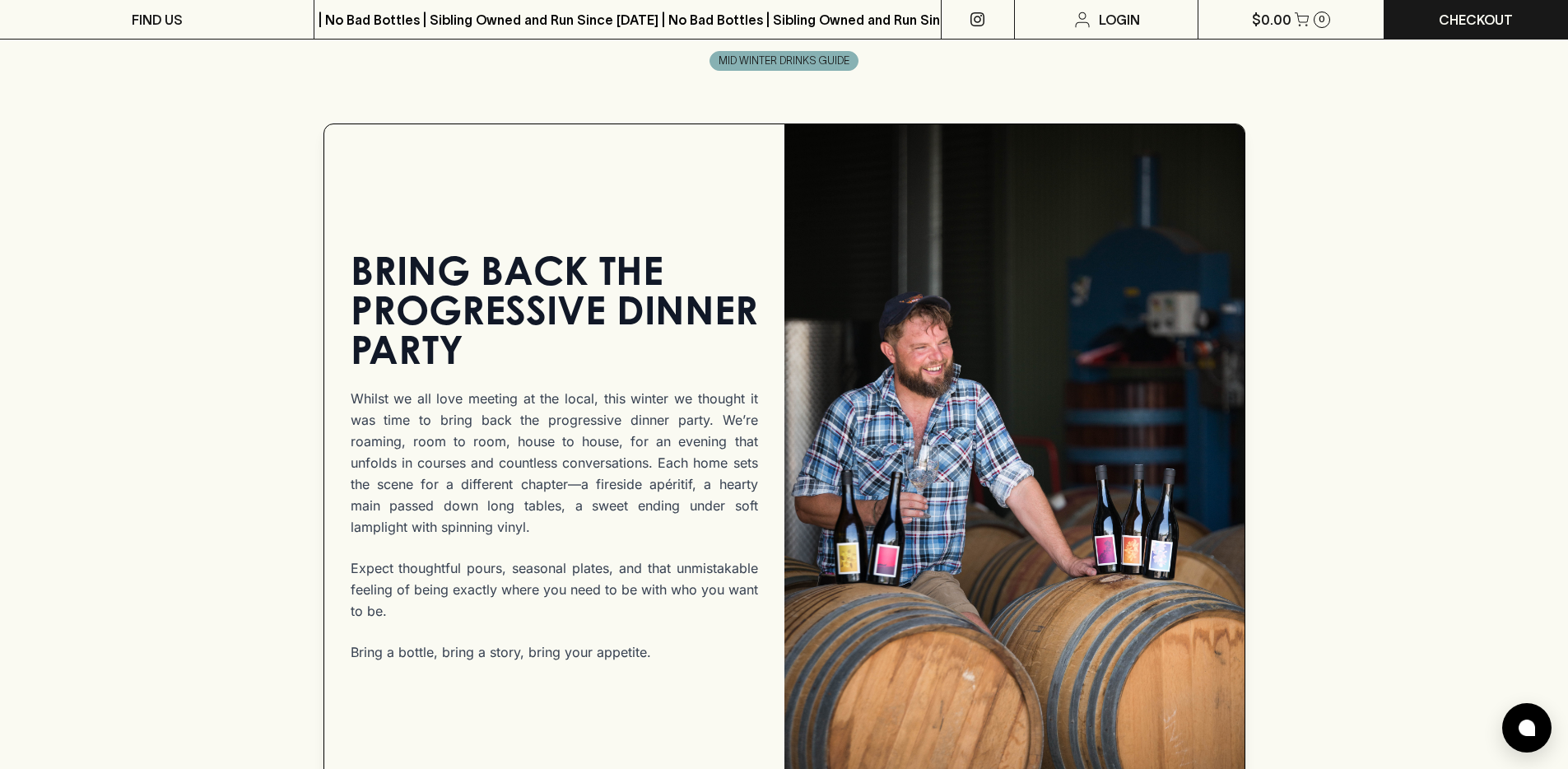 scroll, scrollTop: 838, scrollLeft: 0, axis: vertical 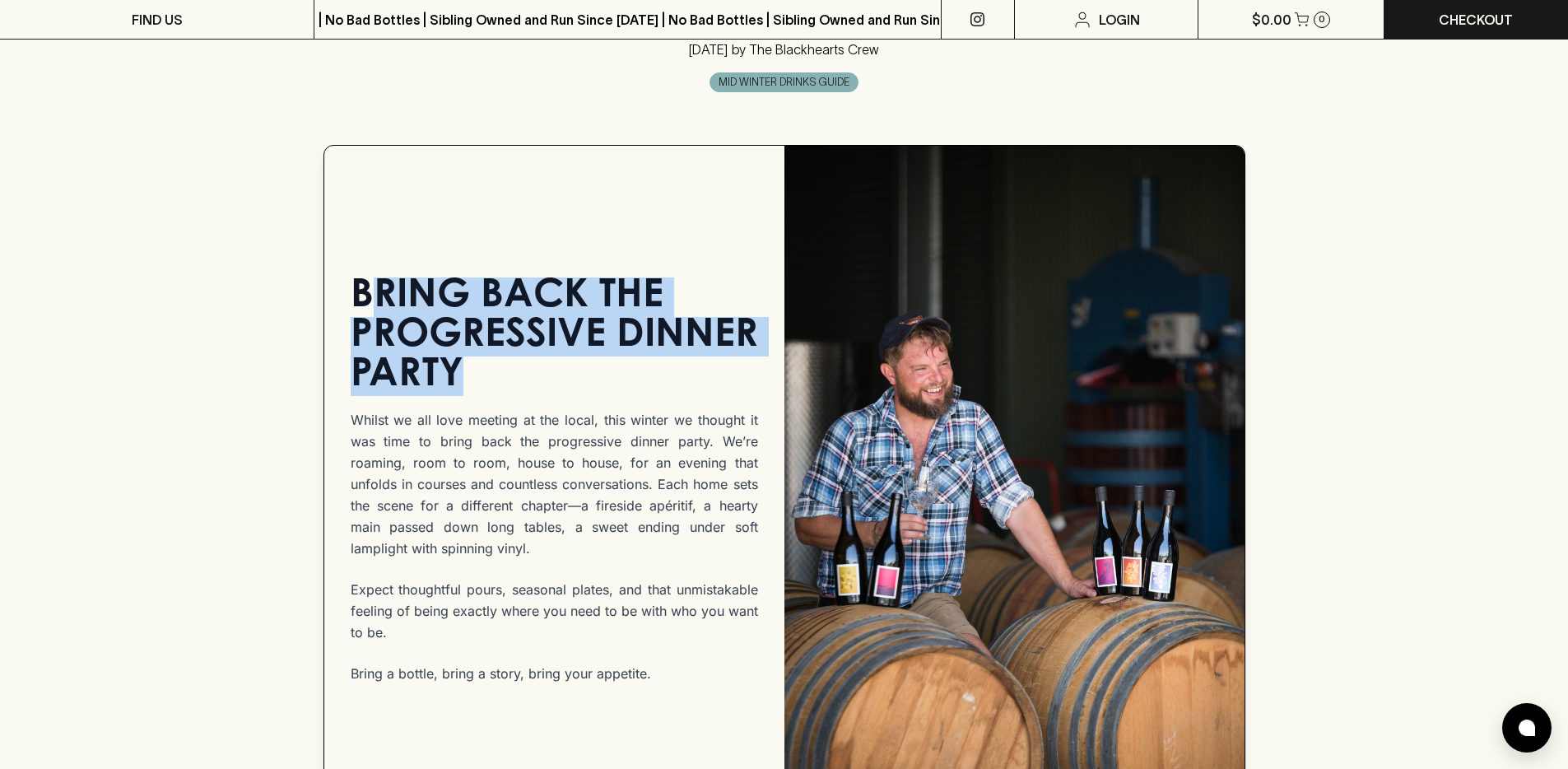 drag, startPoint x: 486, startPoint y: 378, endPoint x: 366, endPoint y: 299, distance: 143.6698 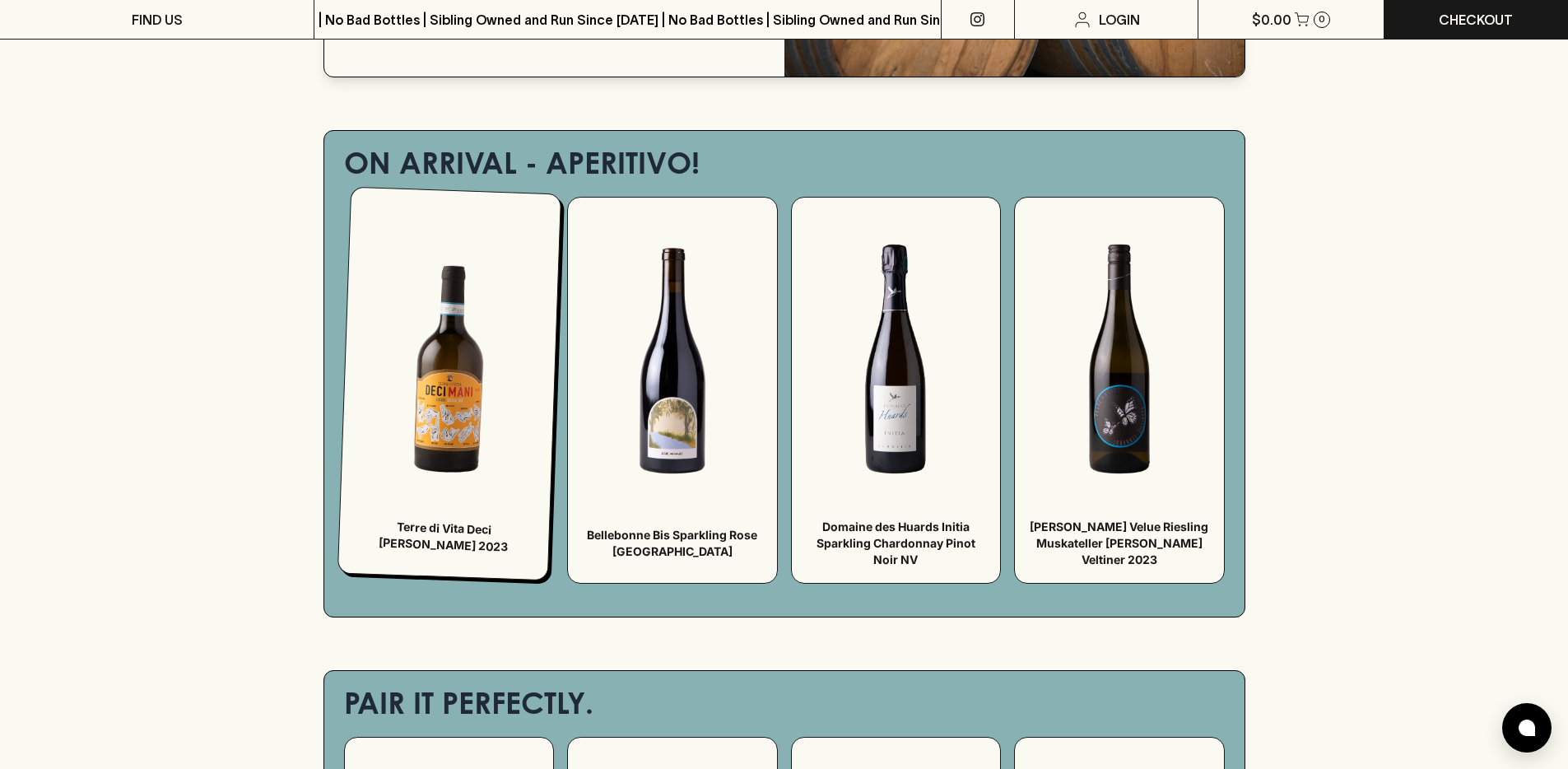 scroll, scrollTop: 1945, scrollLeft: 0, axis: vertical 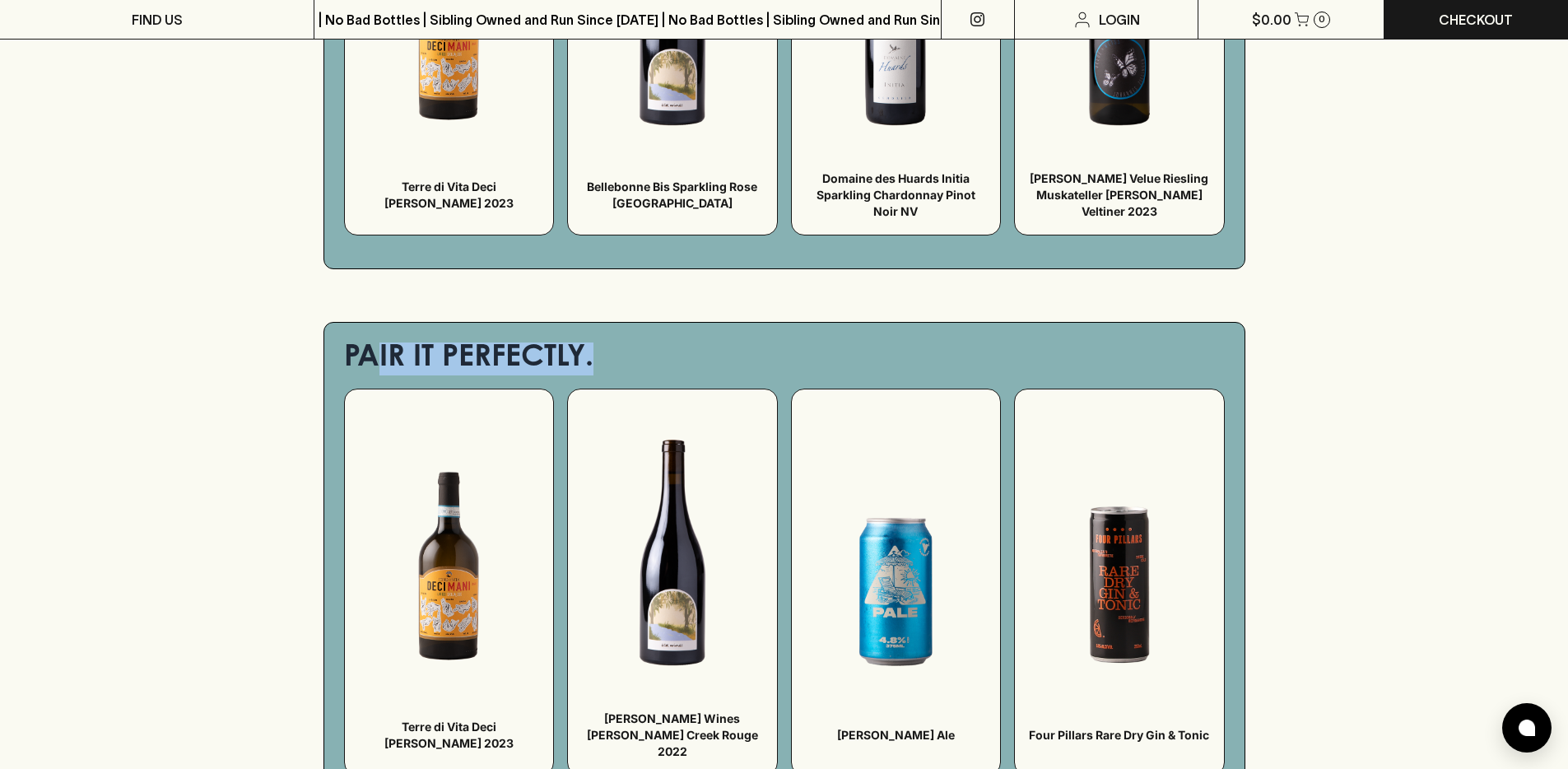 drag, startPoint x: 370, startPoint y: 365, endPoint x: 636, endPoint y: 356, distance: 266.15221 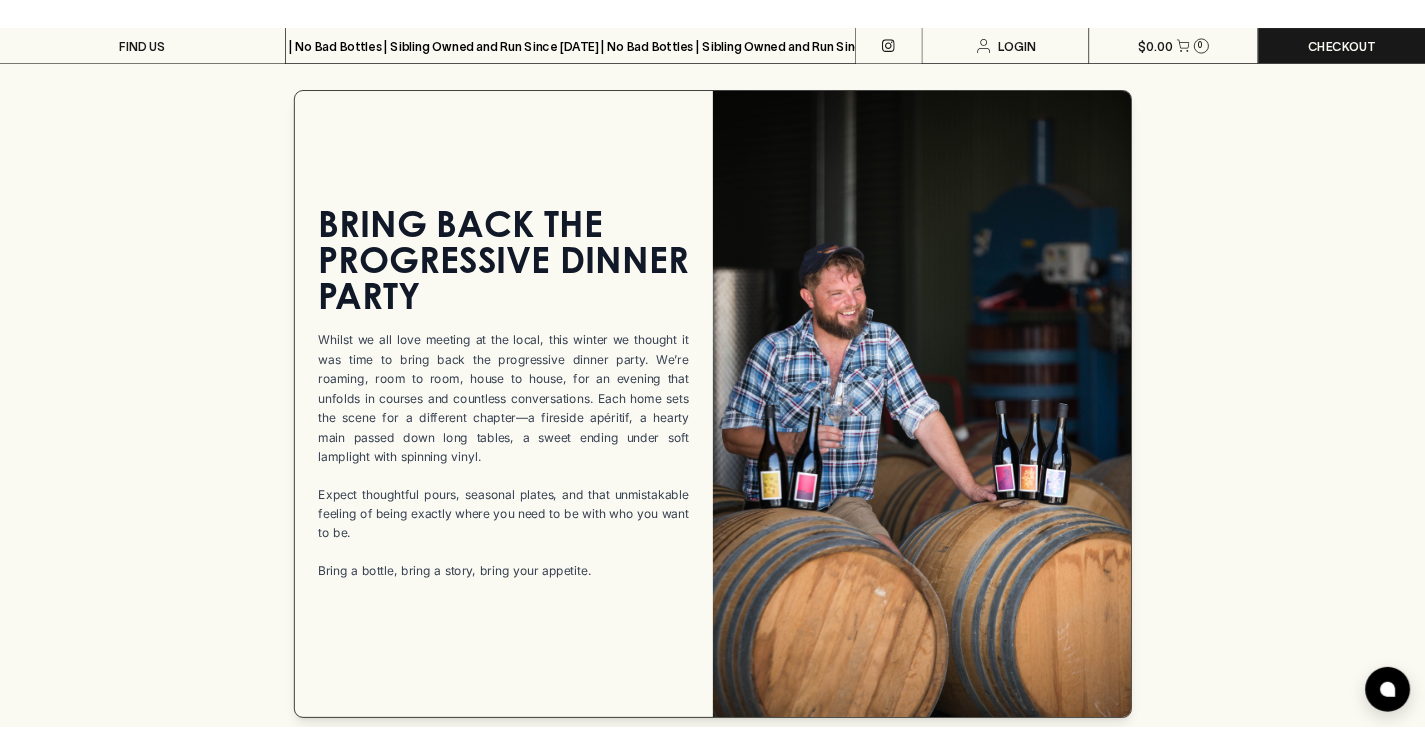 scroll, scrollTop: 1126, scrollLeft: 0, axis: vertical 